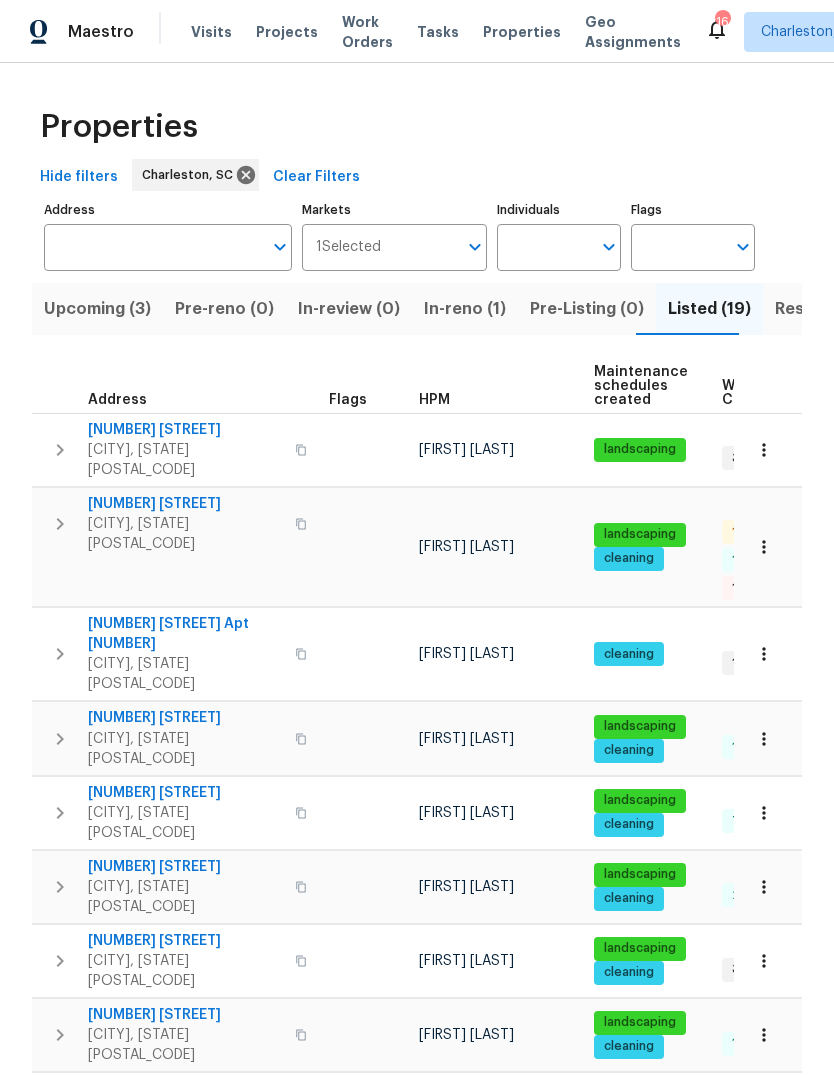 scroll, scrollTop: 0, scrollLeft: 0, axis: both 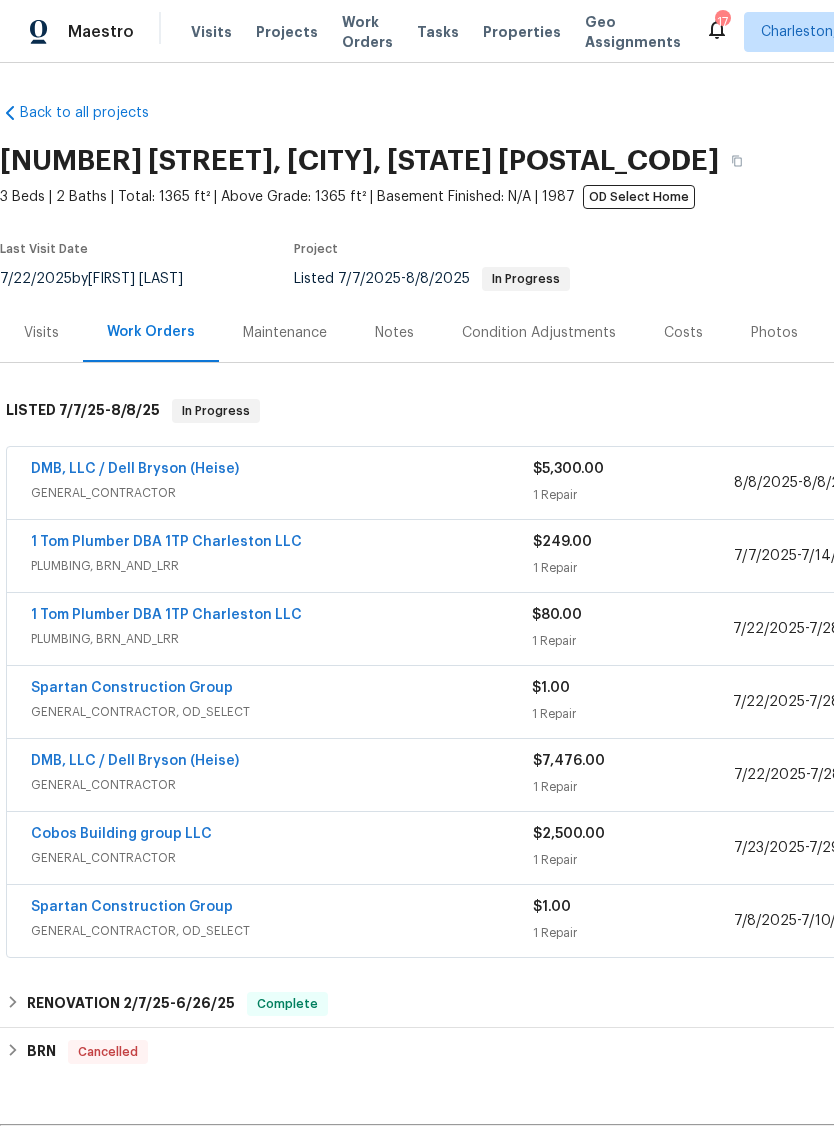 click on "DMB, LLC / Dell Bryson (Heise)" at bounding box center [135, 761] 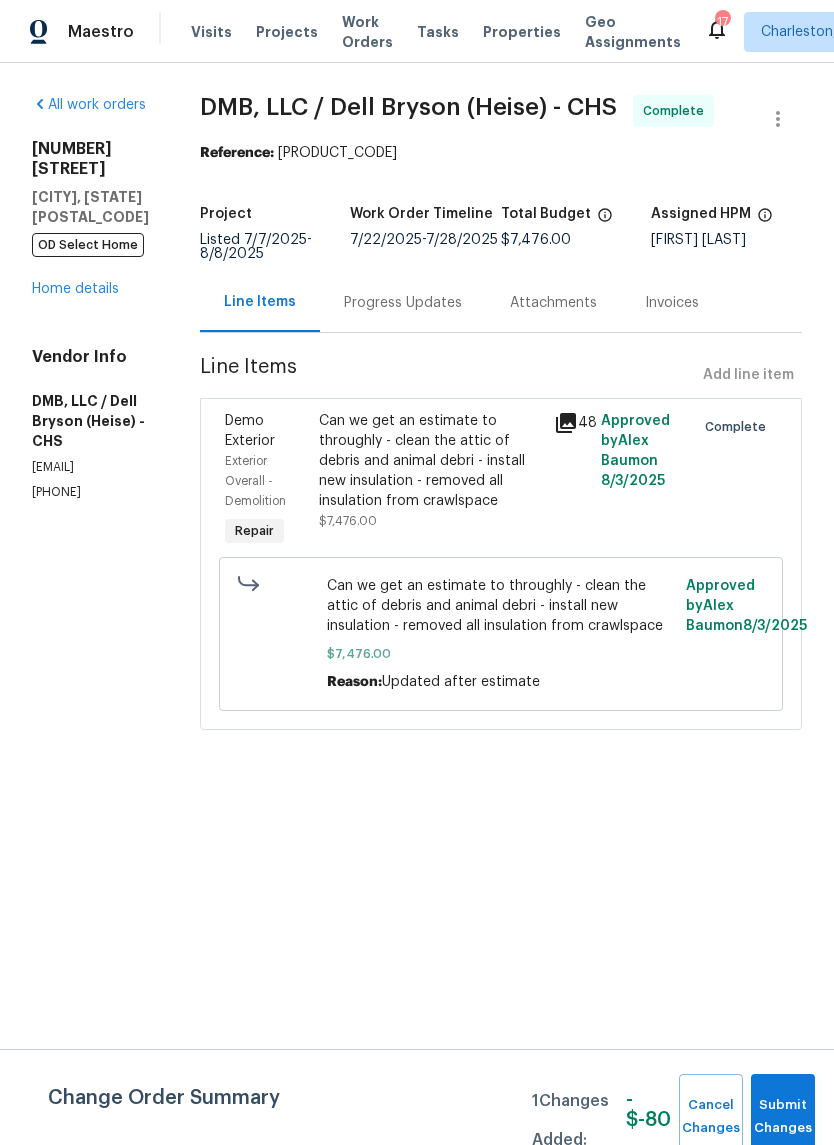 click on "Progress Updates" at bounding box center (403, 303) 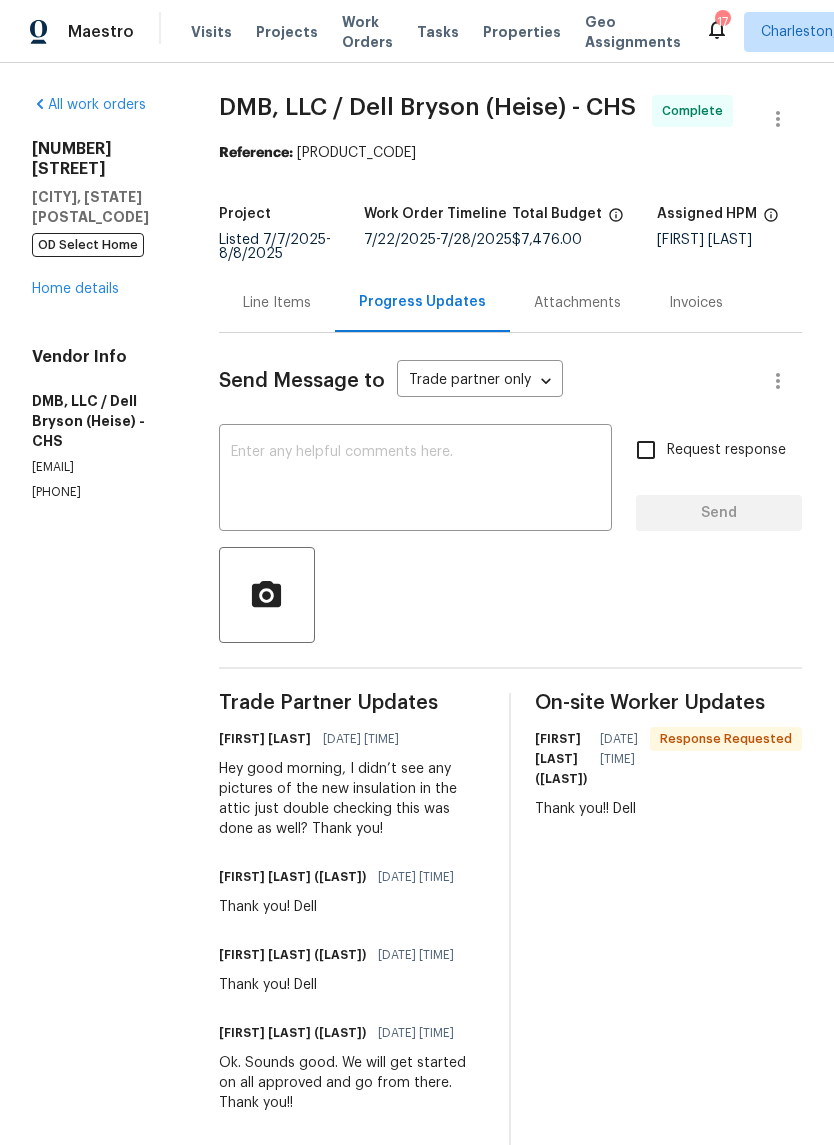 click at bounding box center (415, 480) 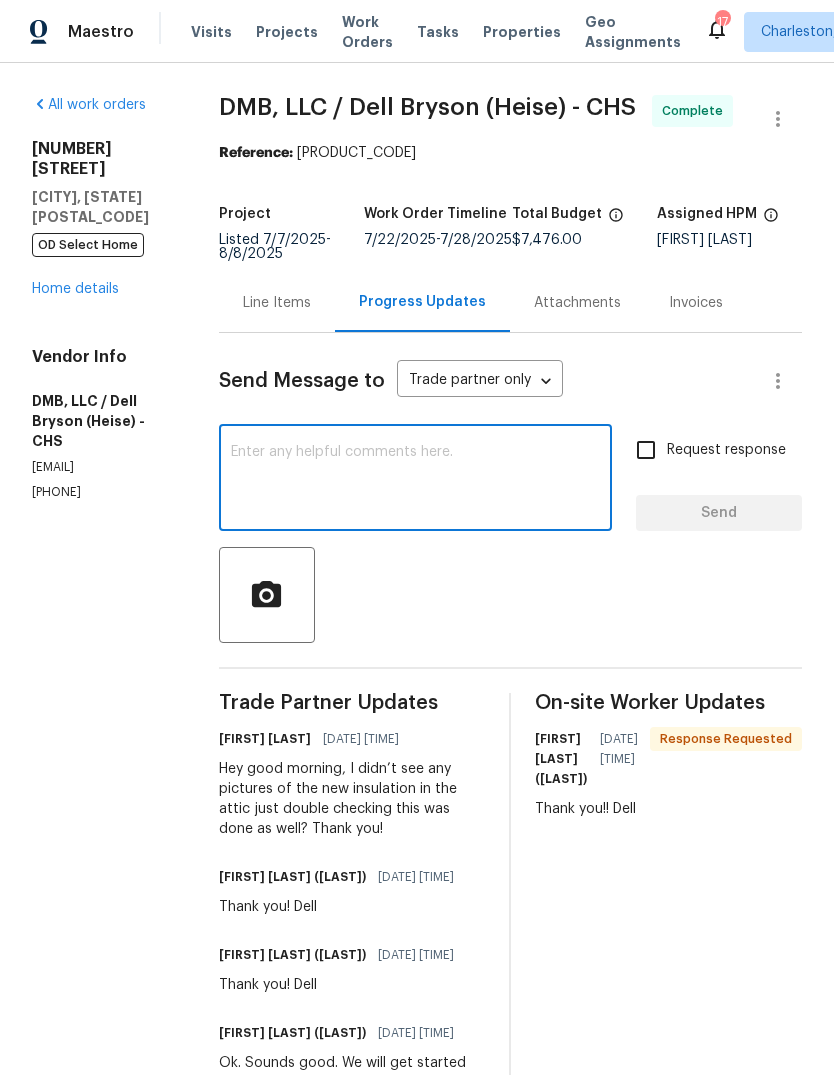 type on "H" 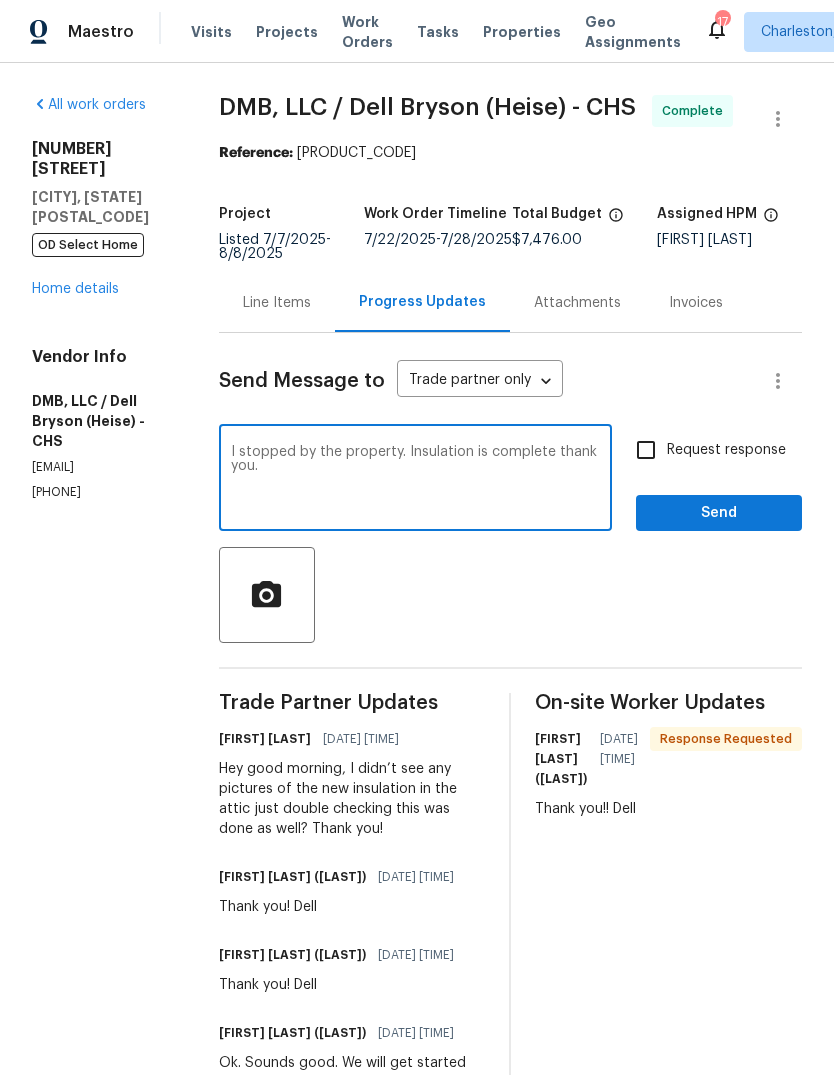 type on "I stopped by the property. Insulation is complete thank you." 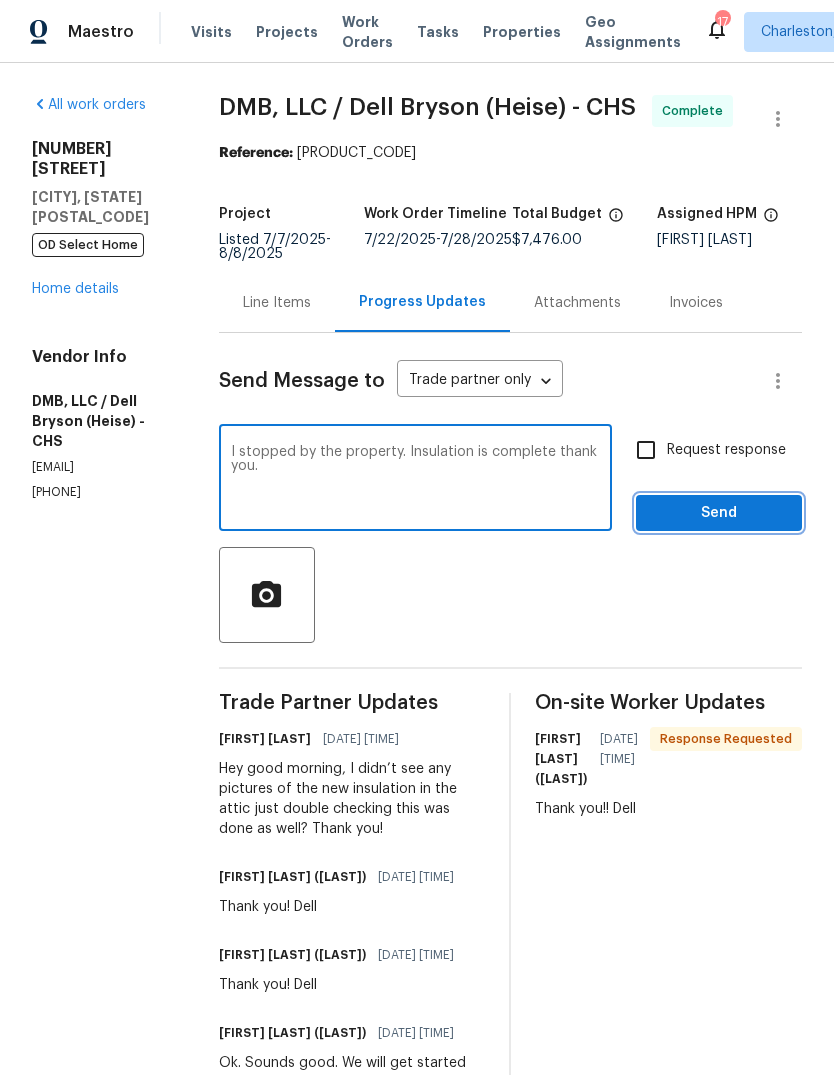 click on "Send" at bounding box center (719, 513) 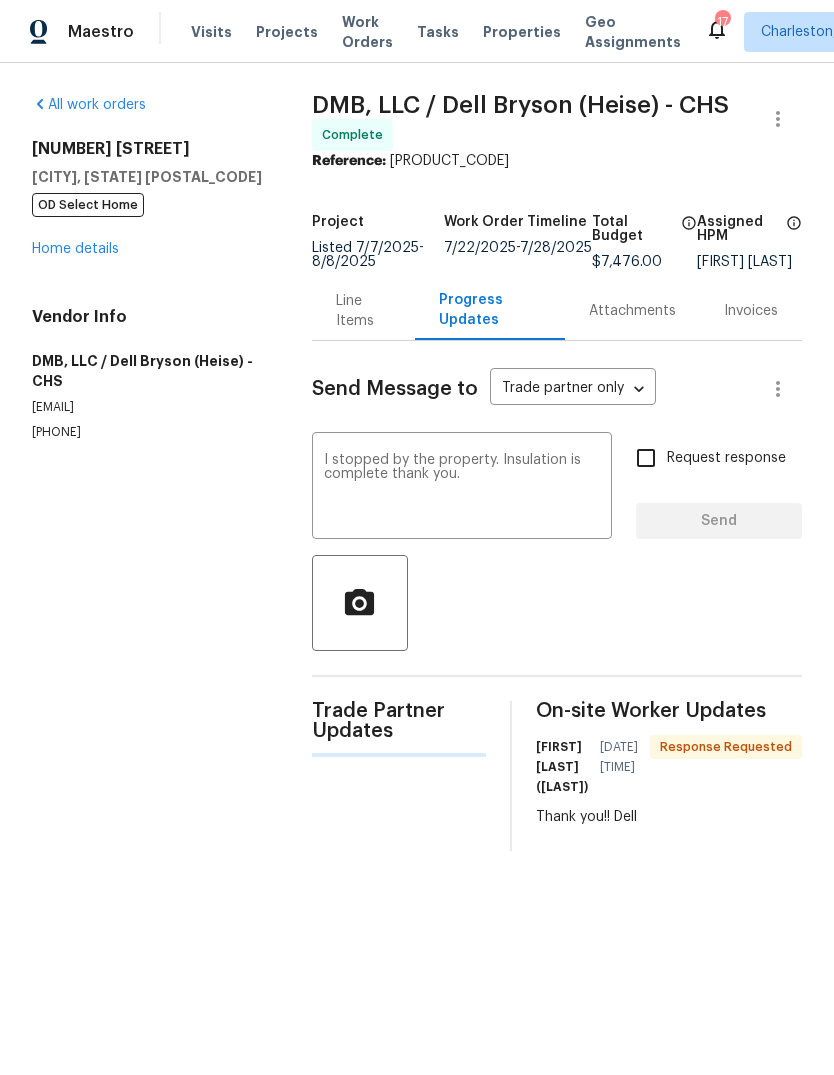 type 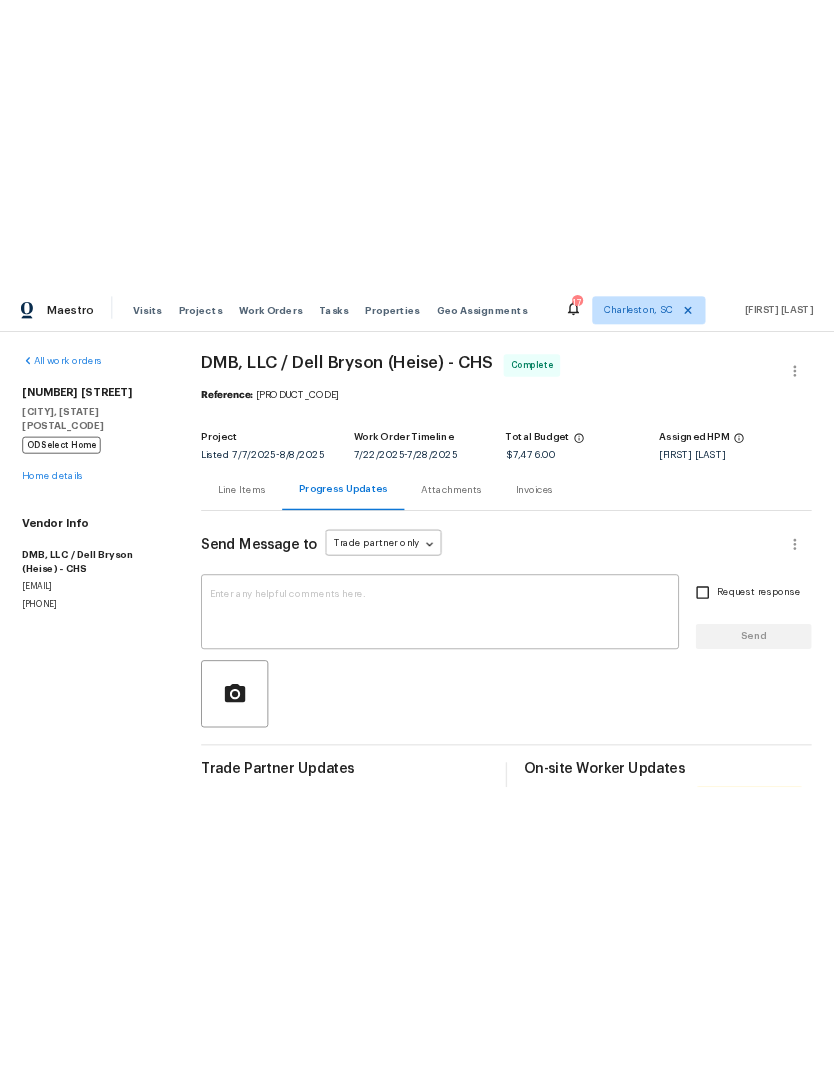 scroll, scrollTop: 0, scrollLeft: 0, axis: both 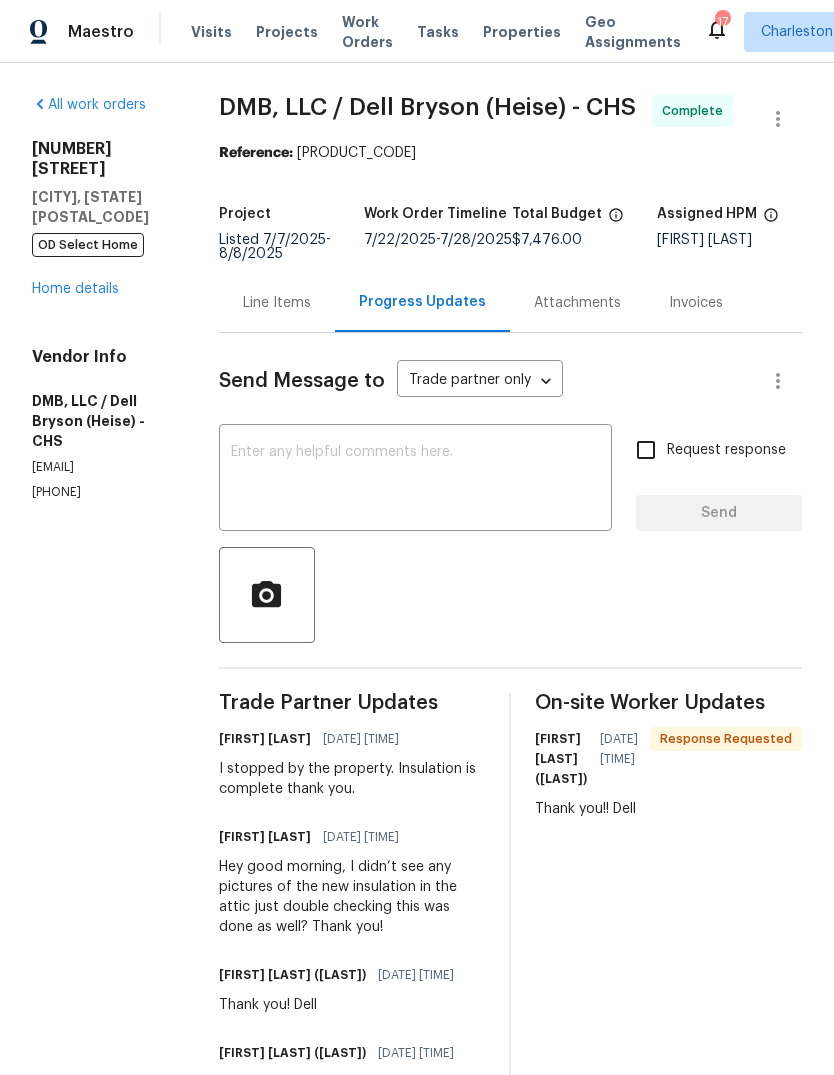 click on "Visits" at bounding box center [211, 32] 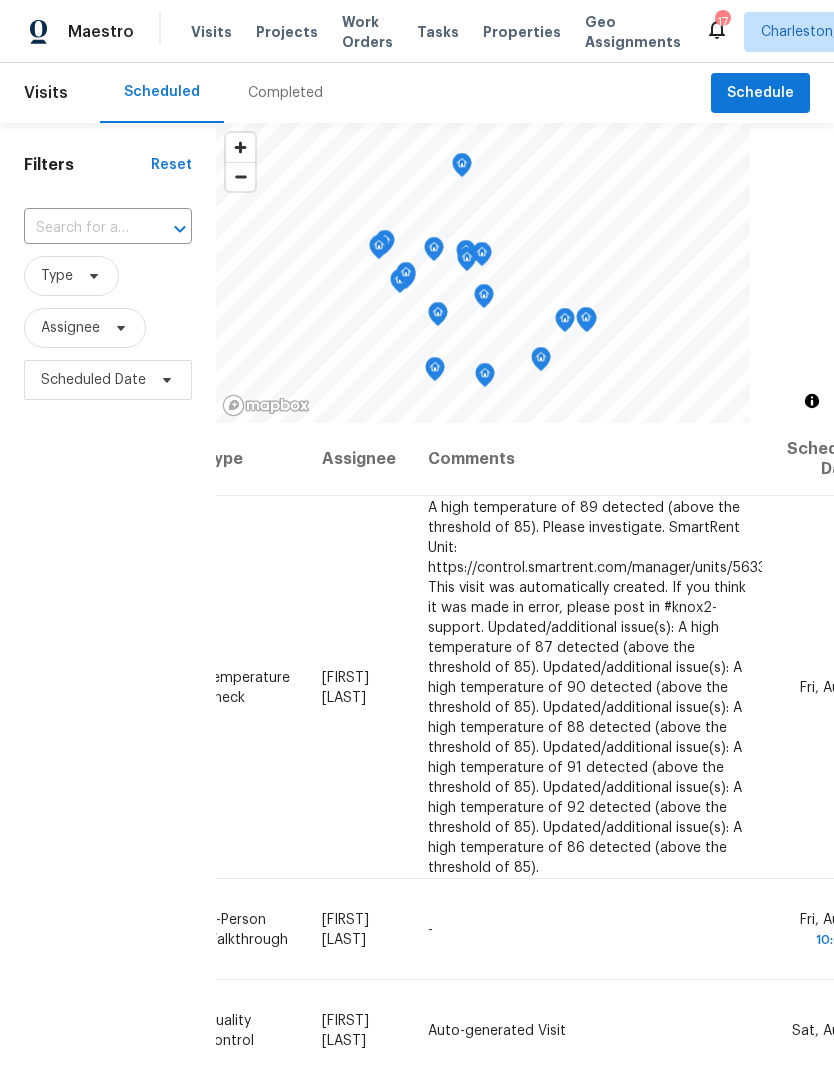 scroll, scrollTop: 0, scrollLeft: 176, axis: horizontal 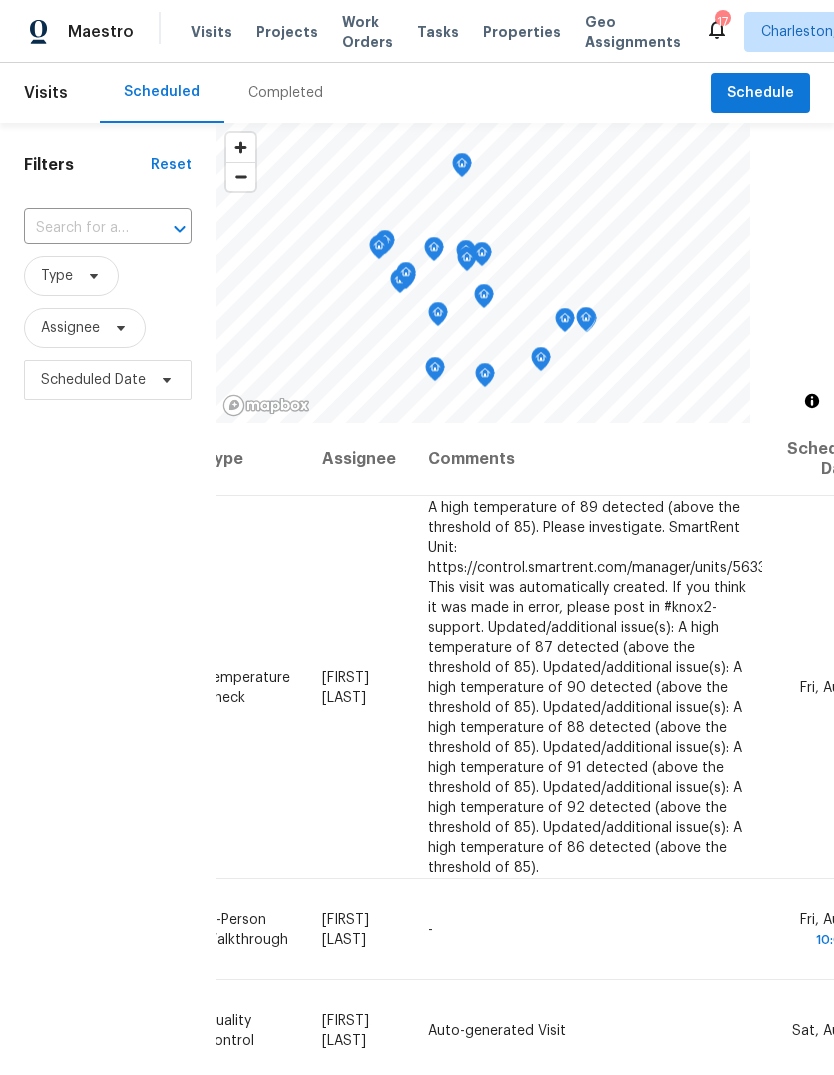 click at bounding box center (0, 0) 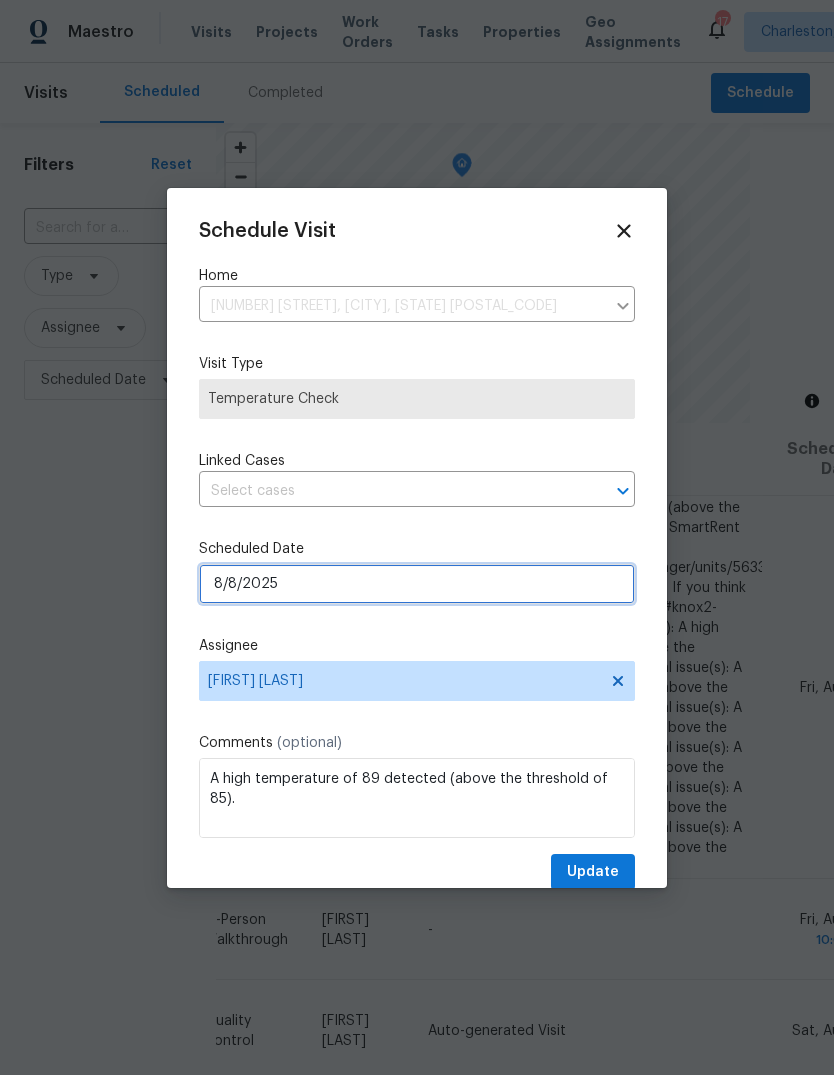 click on "8/8/2025" at bounding box center [417, 584] 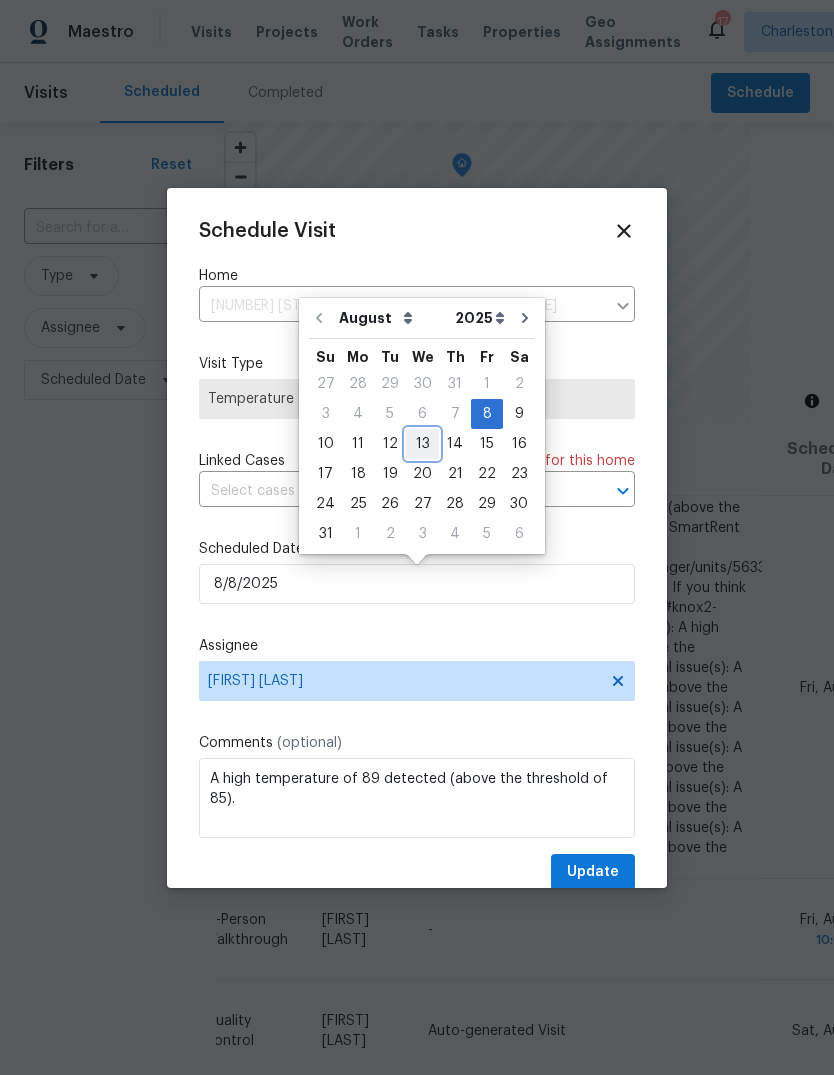 click on "13" at bounding box center (422, 444) 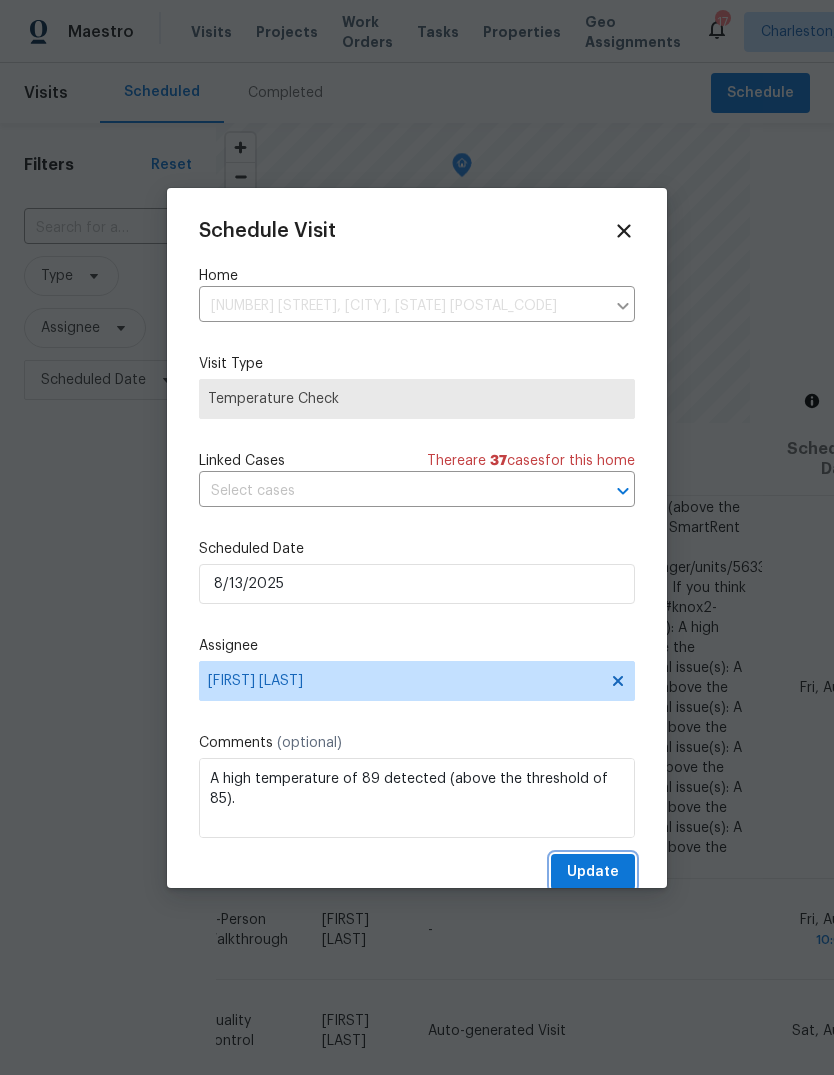 click on "Update" at bounding box center [593, 872] 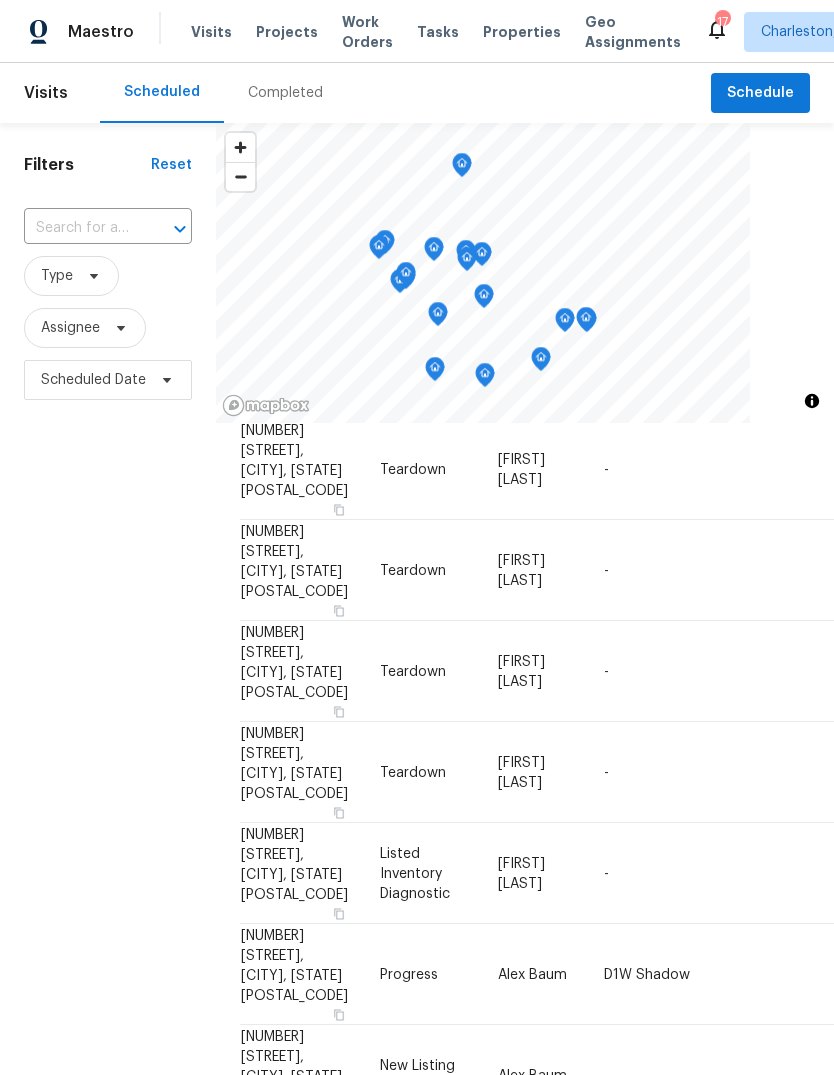 scroll, scrollTop: 1266, scrollLeft: 0, axis: vertical 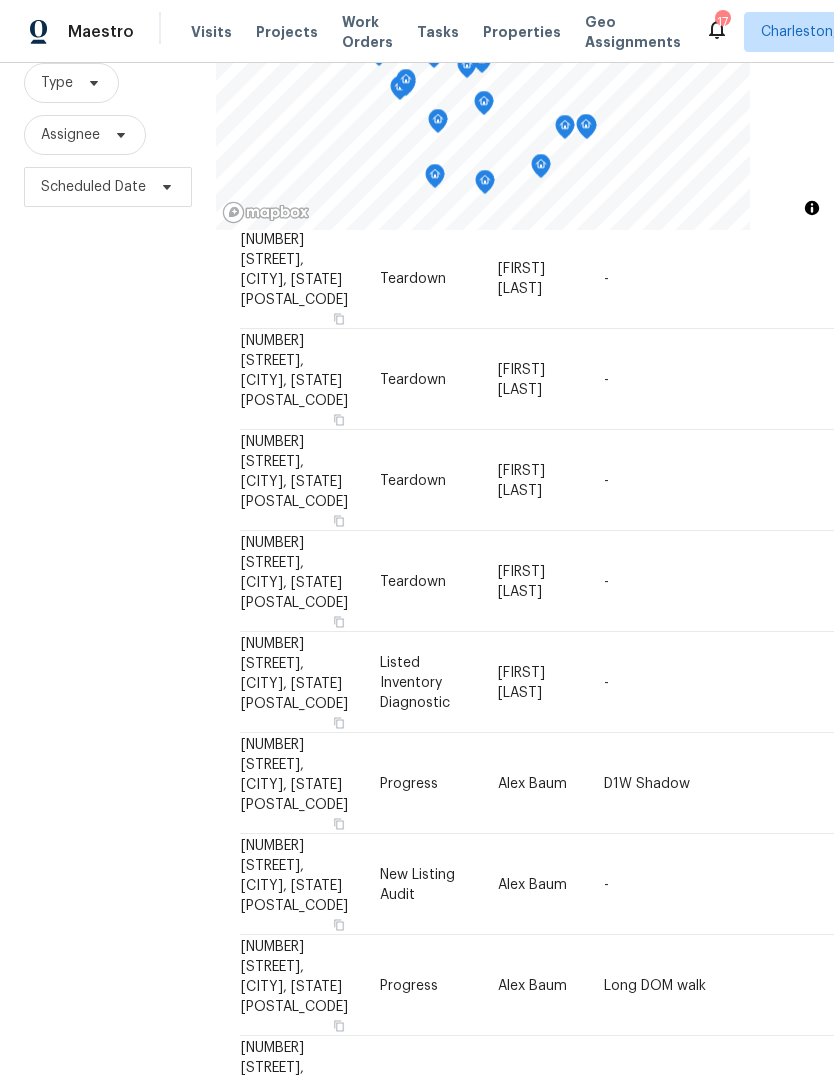 click on "Properties" at bounding box center (522, 32) 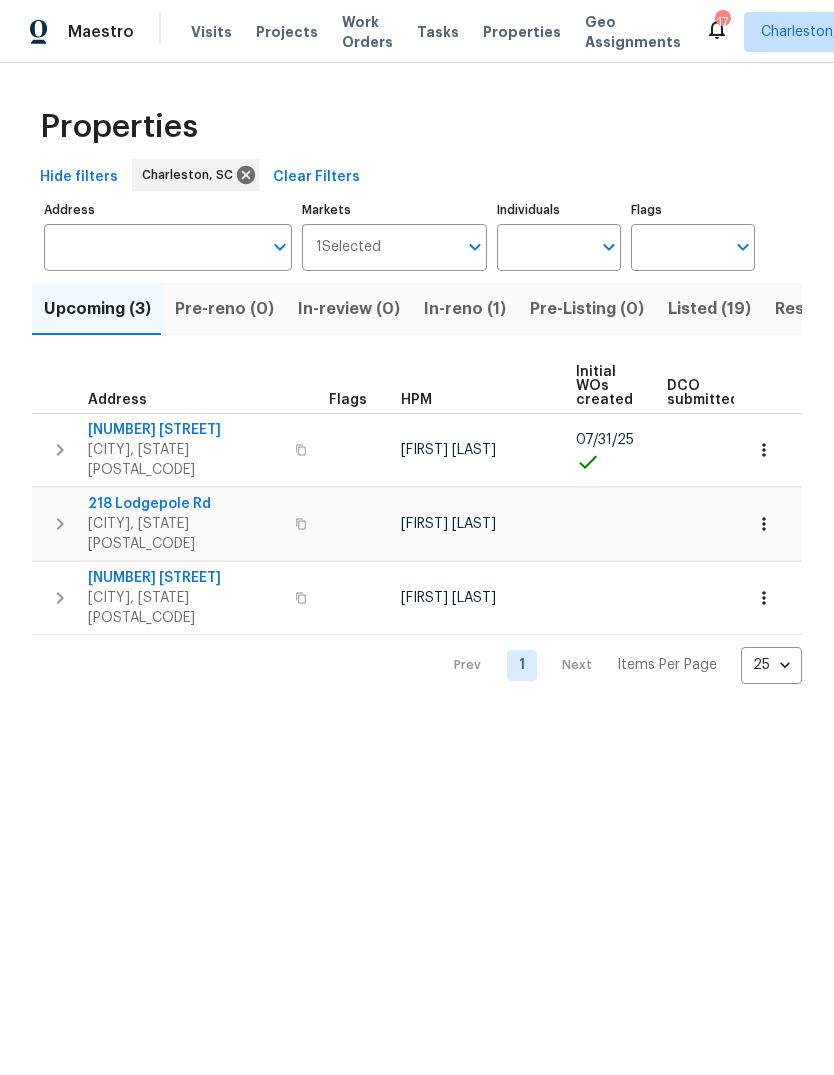 click on "Listed (19)" at bounding box center (709, 309) 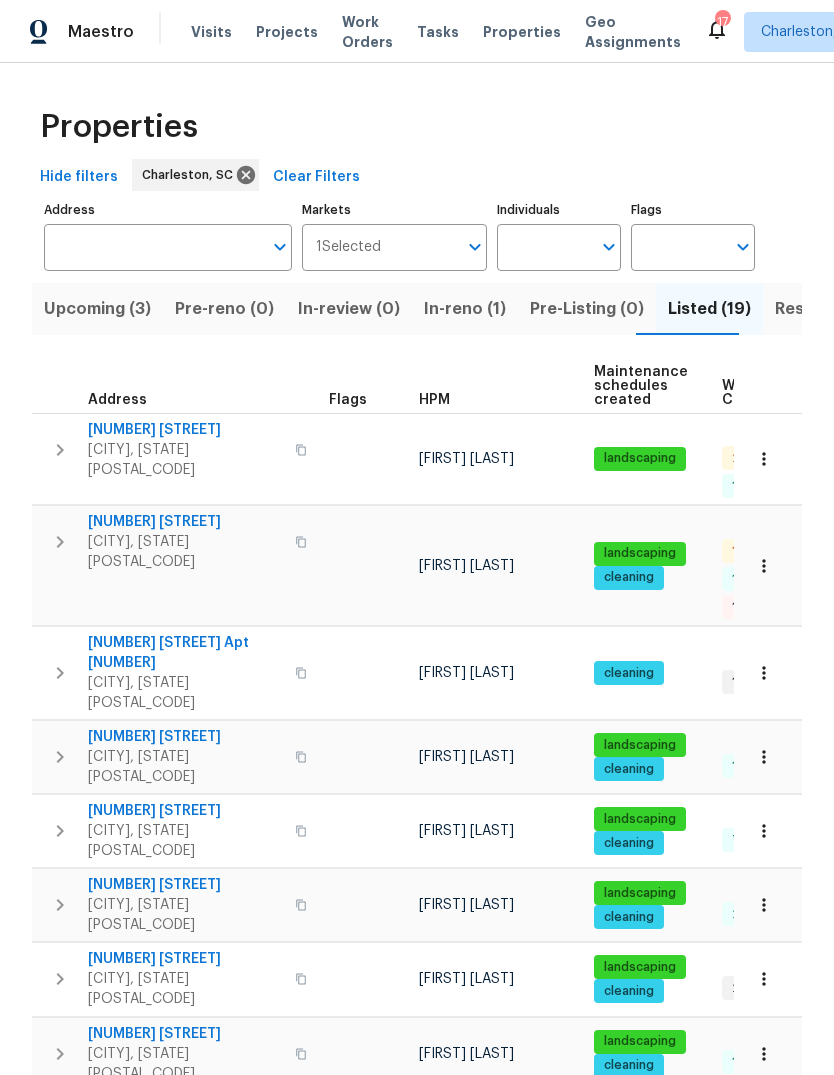 scroll, scrollTop: 0, scrollLeft: 0, axis: both 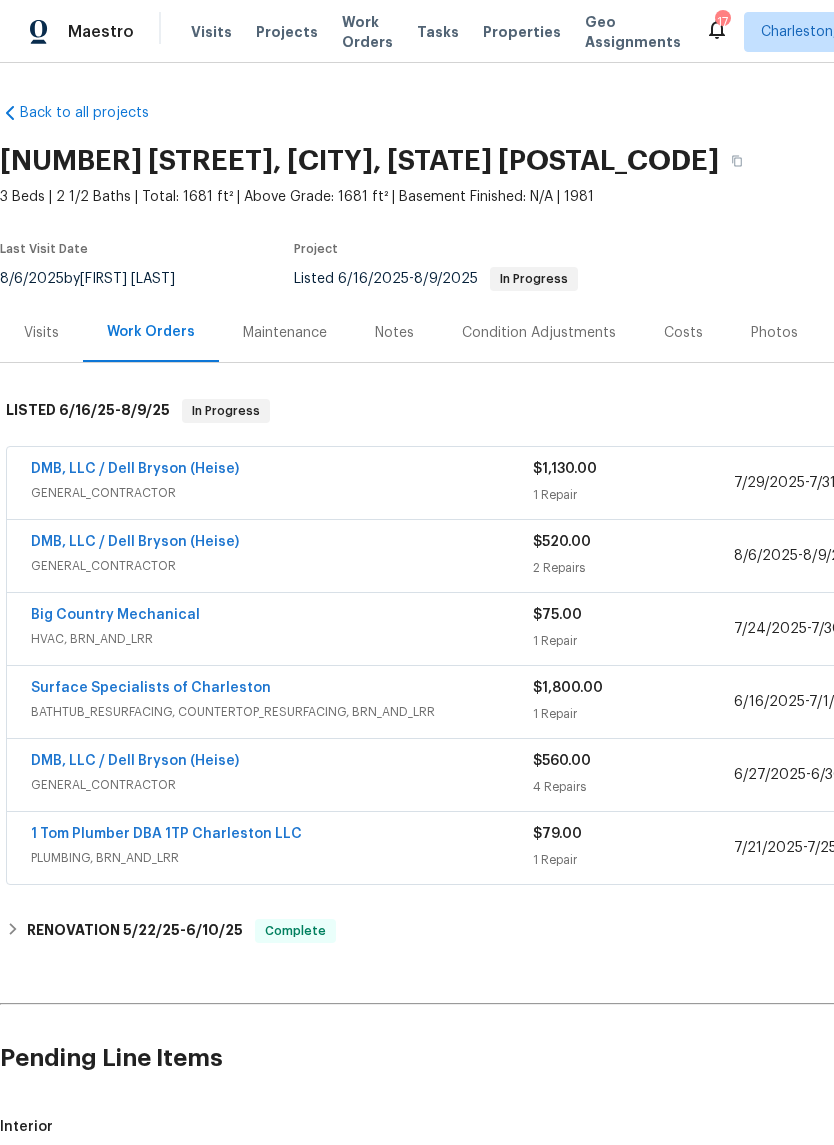 click on "DMB, LLC / Dell Bryson (Heise)" at bounding box center (135, 542) 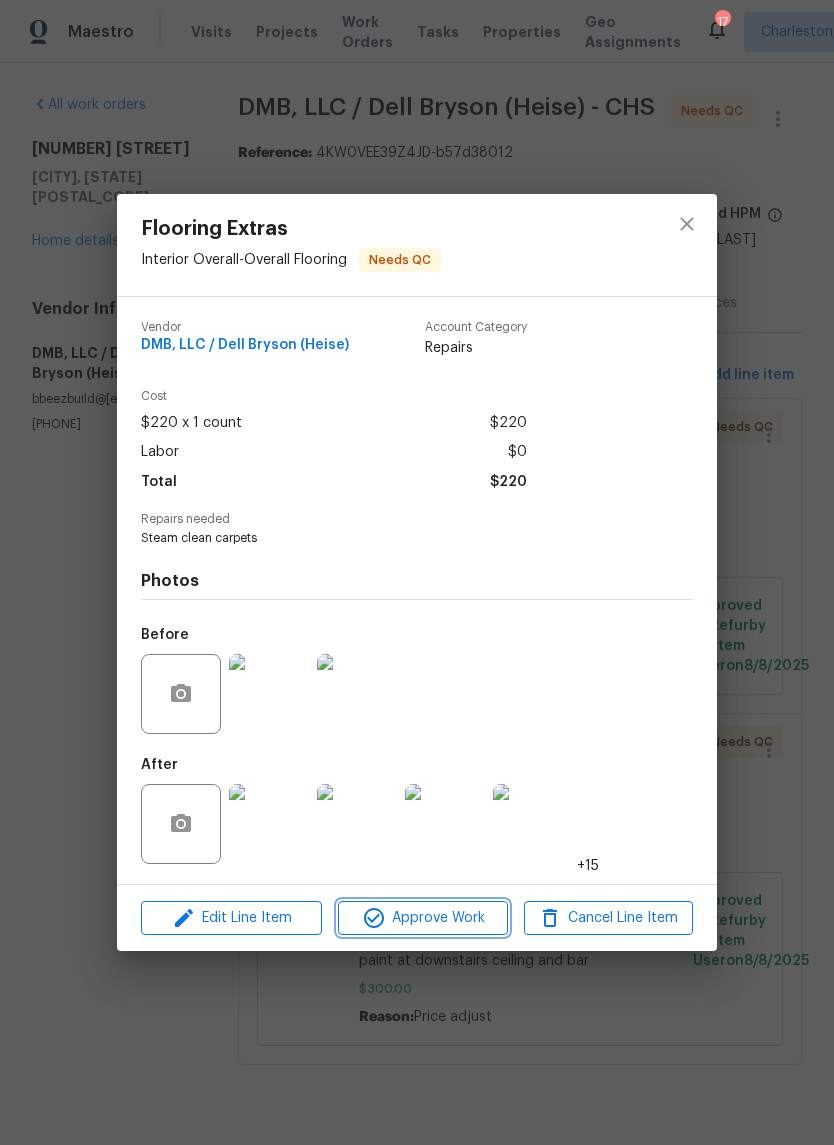 click on "Approve Work" at bounding box center [422, 918] 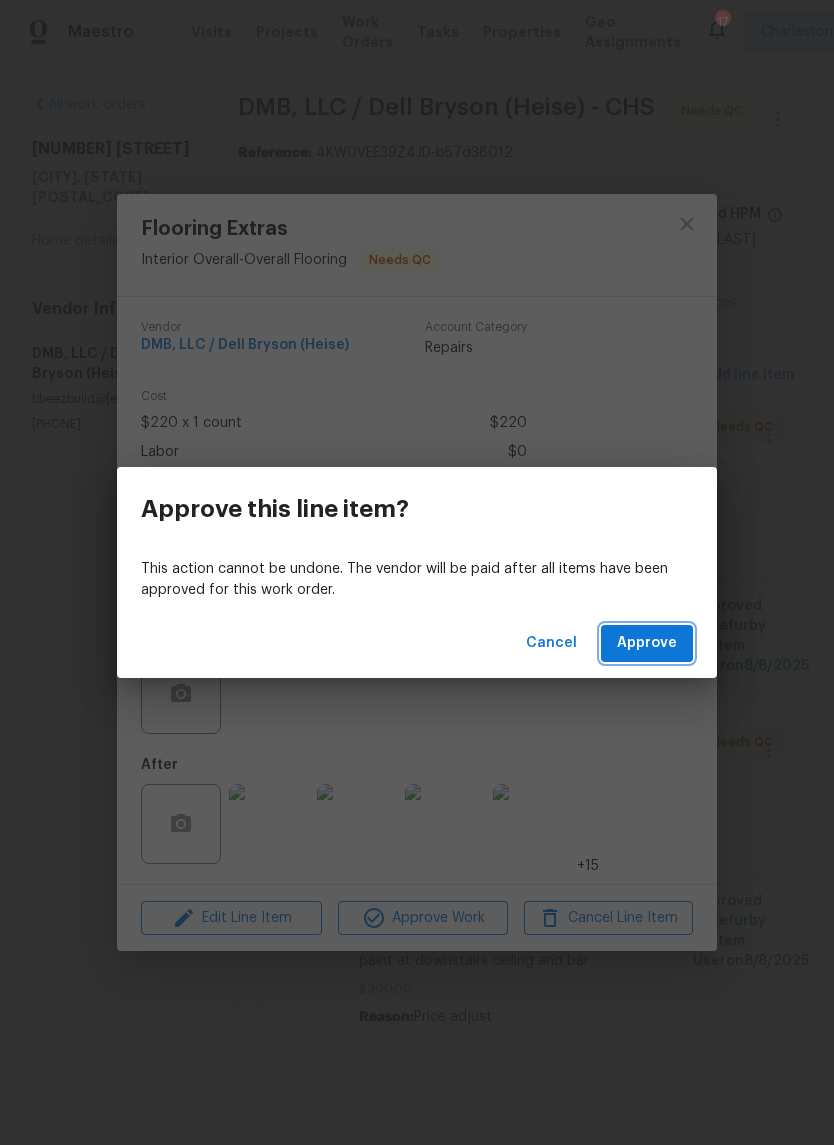 click on "Approve" at bounding box center (647, 643) 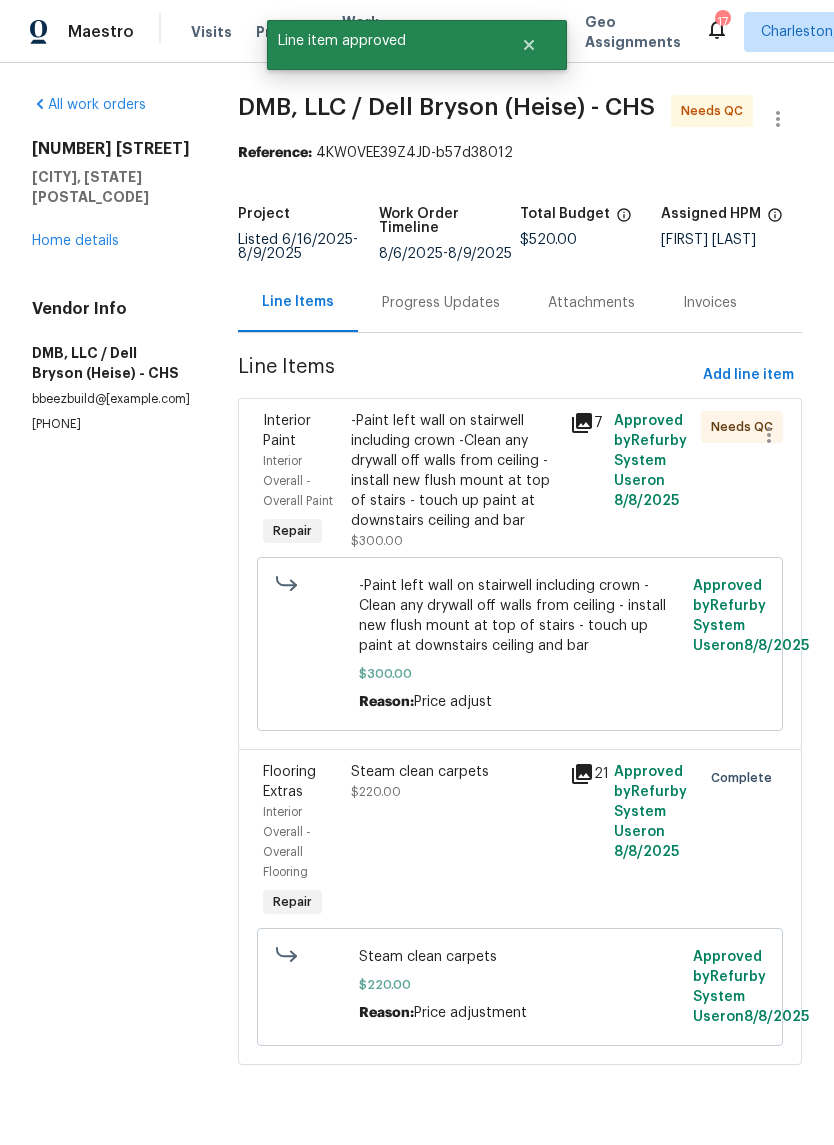 click on "-Paint left wall on stairwell including crown
-Clean any drywall off walls from ceiling
- install new flush mount at top of stairs
- touch up paint at downstairs ceiling and bar" at bounding box center [454, 471] 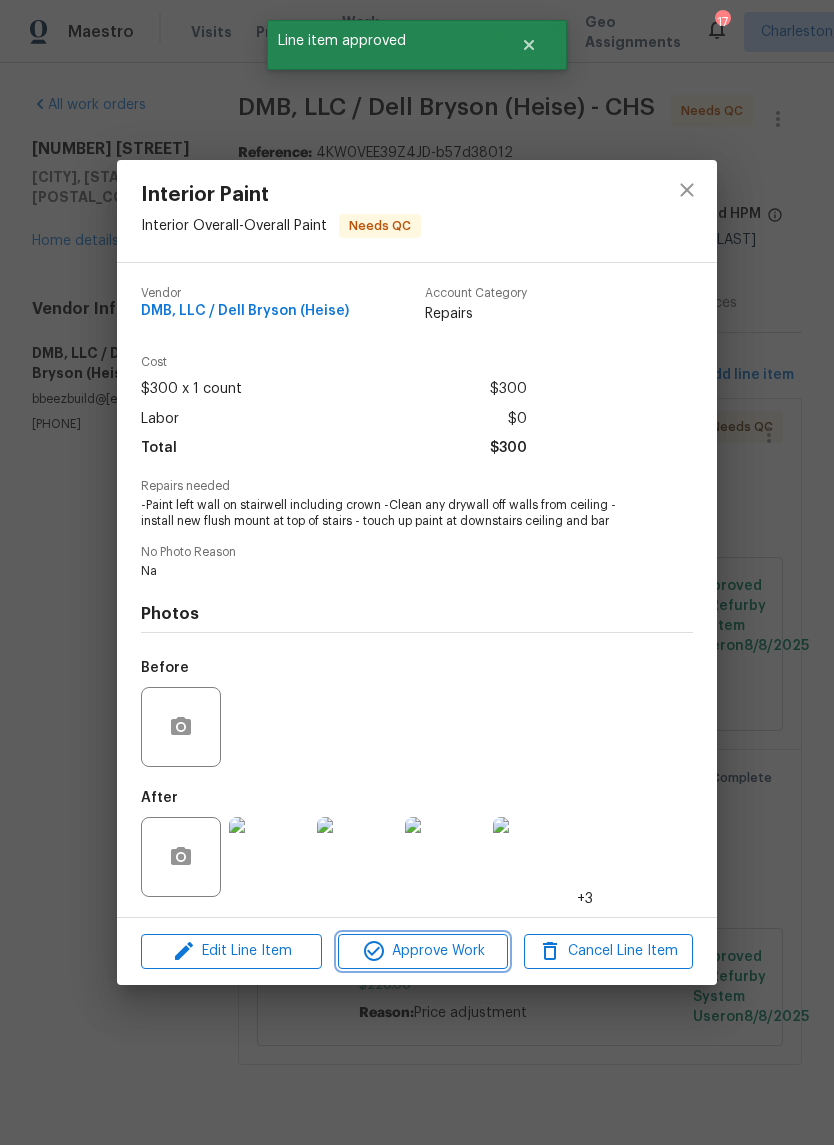 click on "Approve Work" at bounding box center [422, 951] 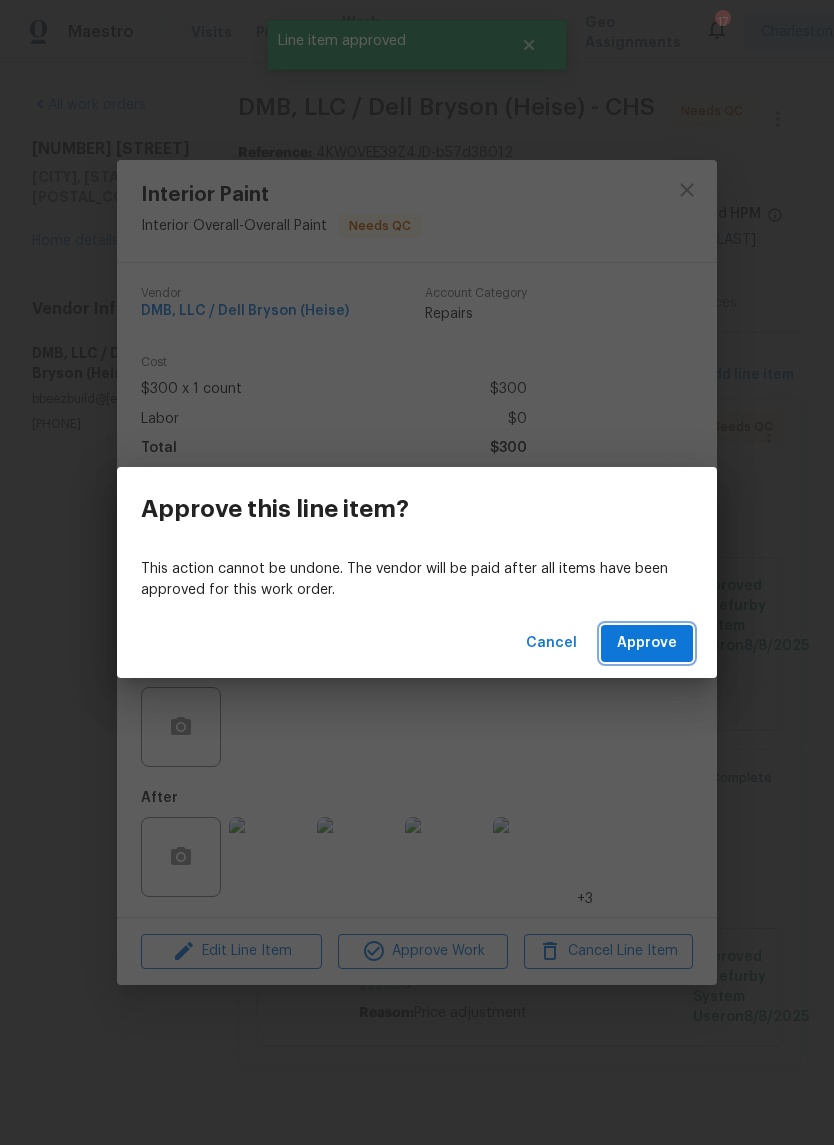 click on "Approve" at bounding box center (647, 643) 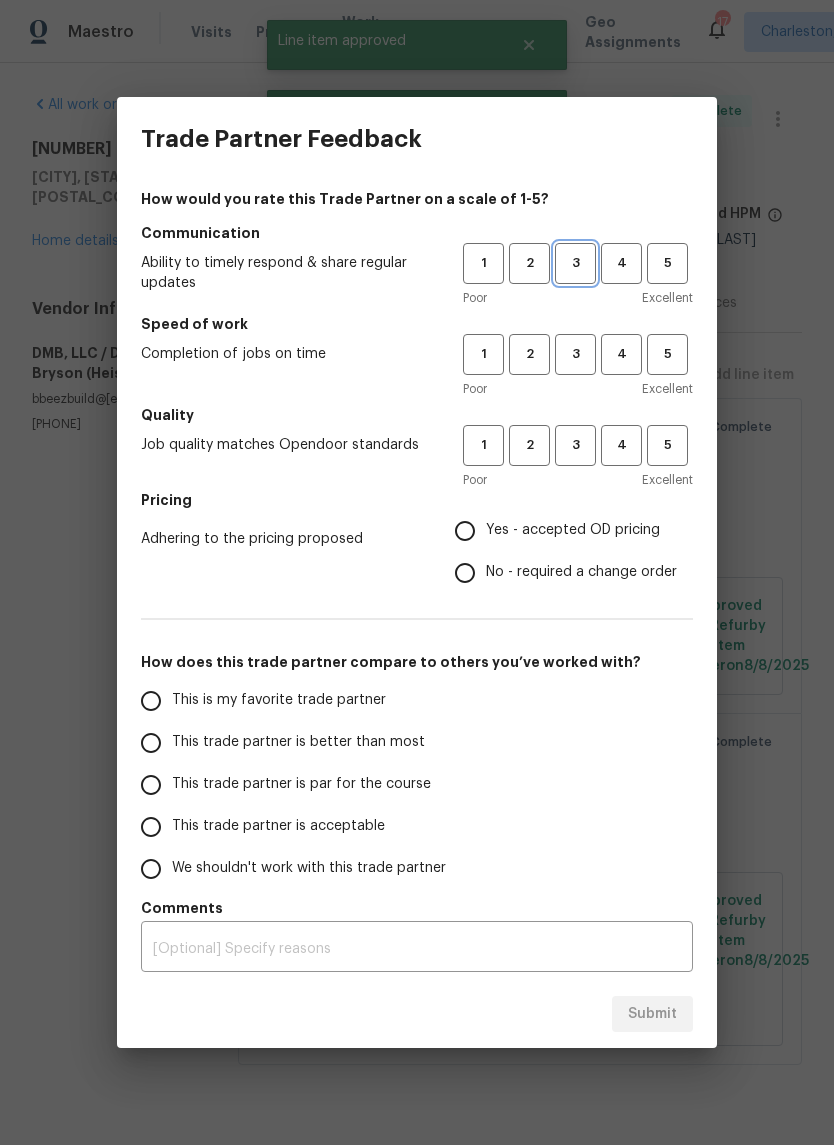 click on "3" at bounding box center (575, 263) 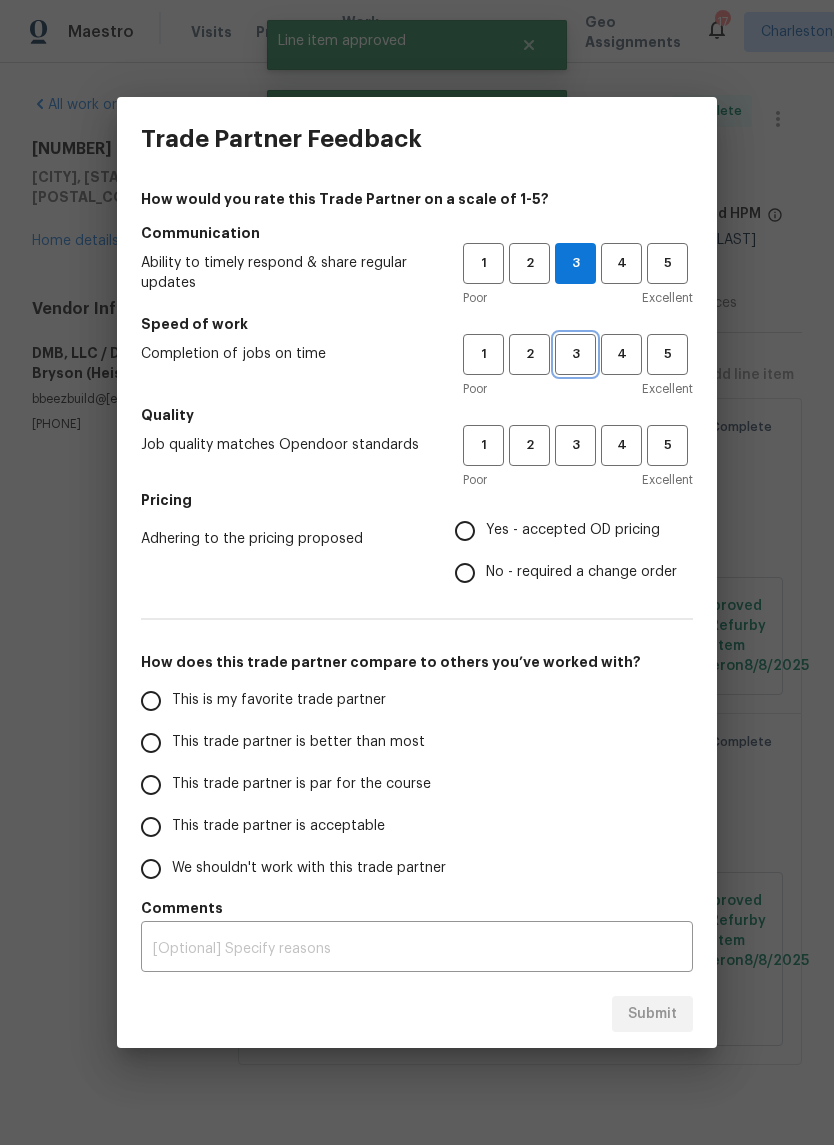 click on "3" at bounding box center [575, 354] 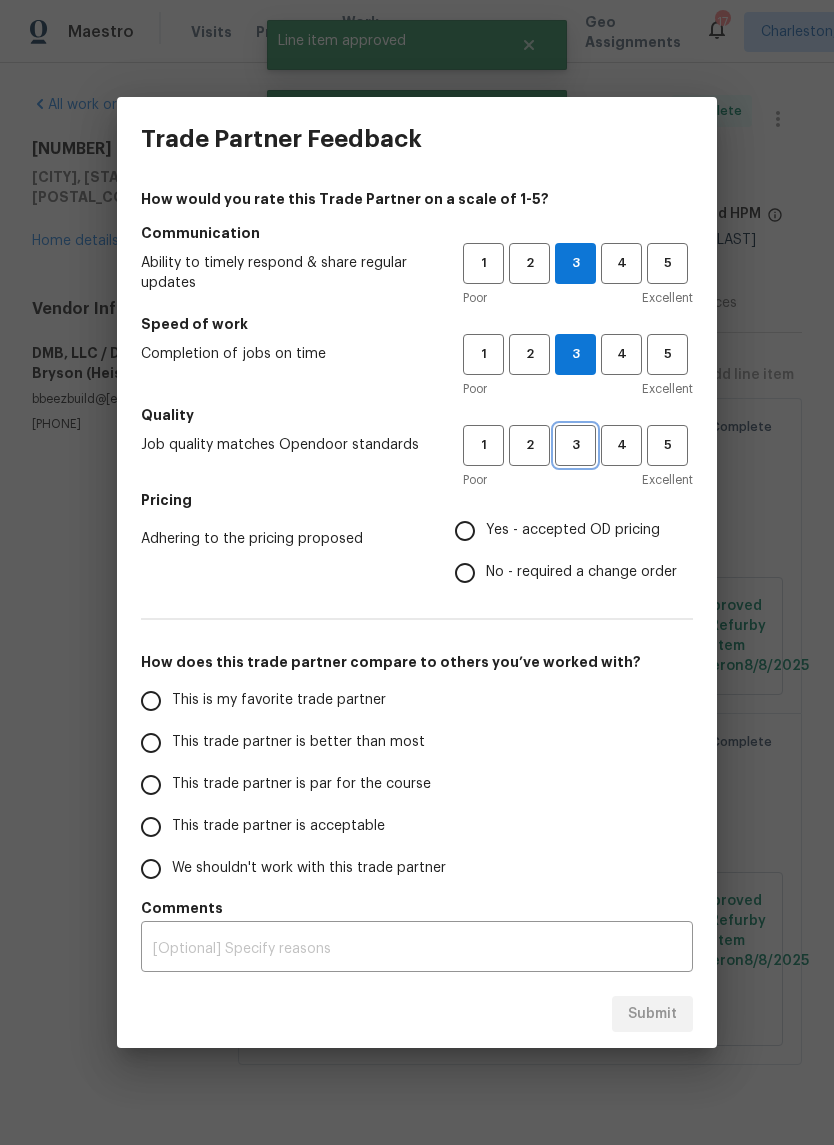 click on "3" at bounding box center [575, 445] 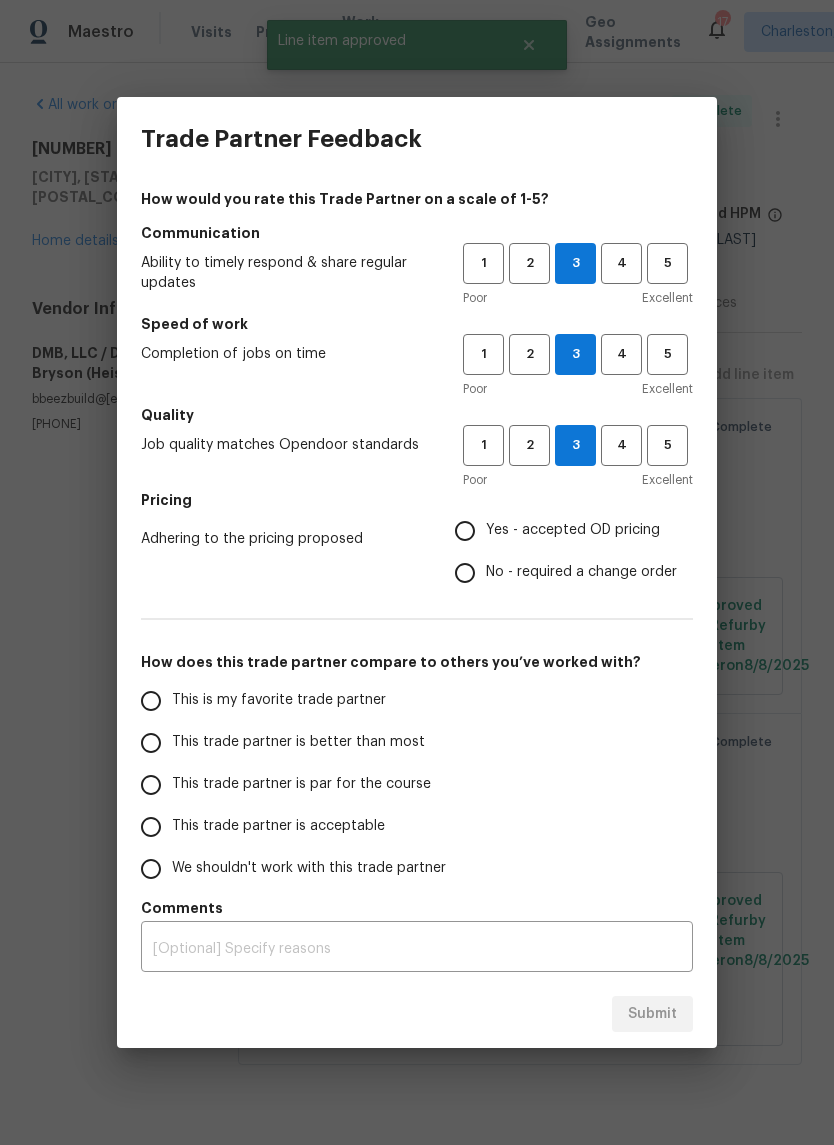 click on "Yes - accepted OD pricing" at bounding box center (465, 531) 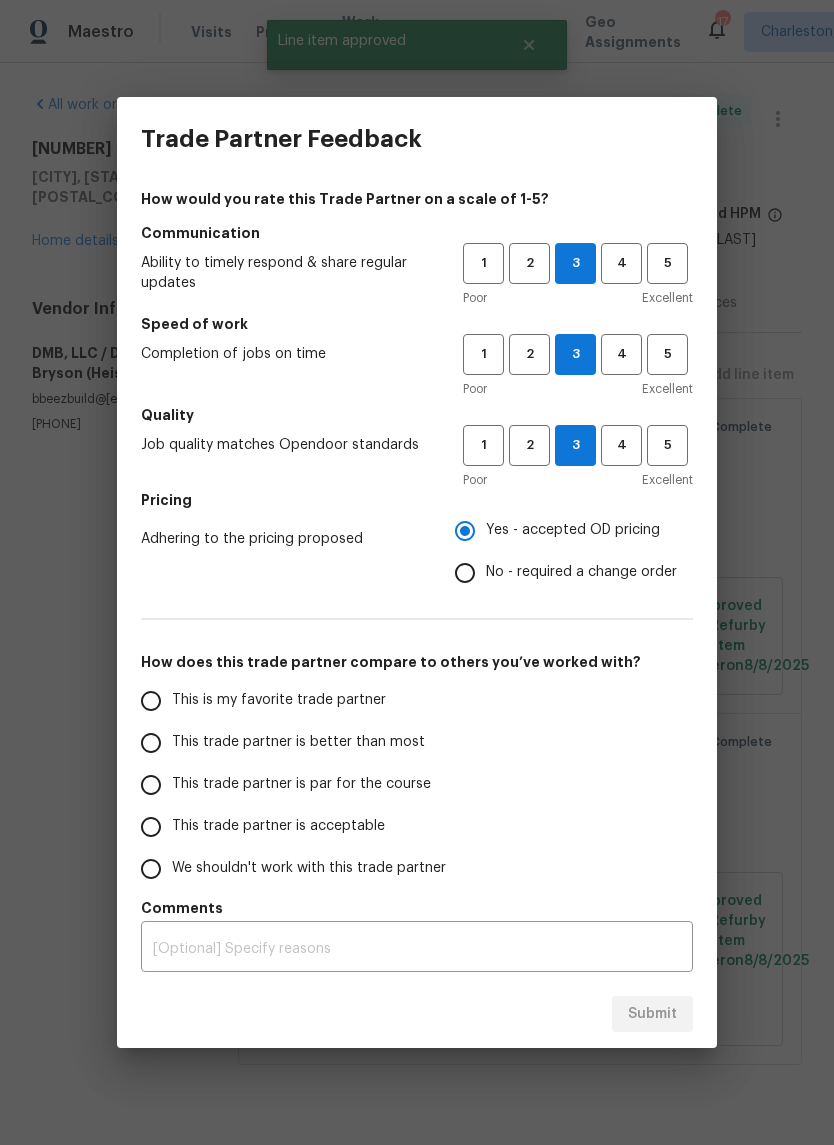click on "This trade partner is par for the course" at bounding box center (301, 784) 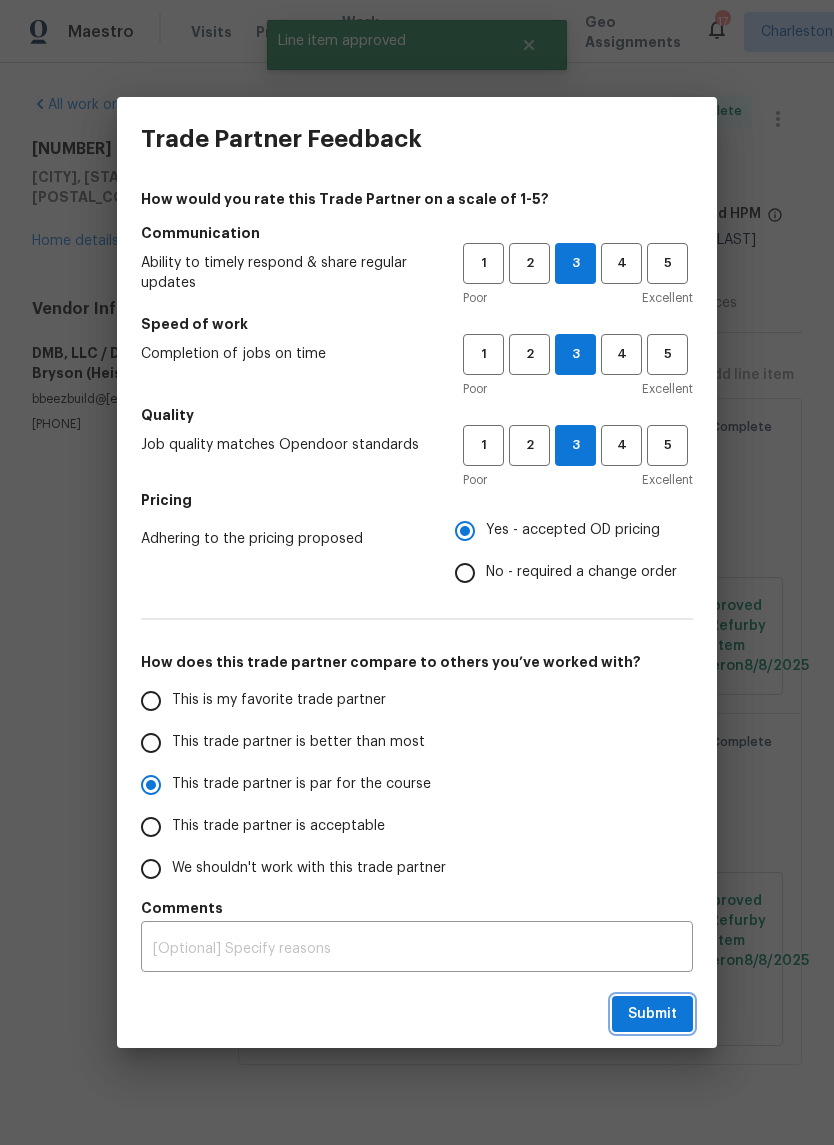 click on "Submit" at bounding box center (652, 1014) 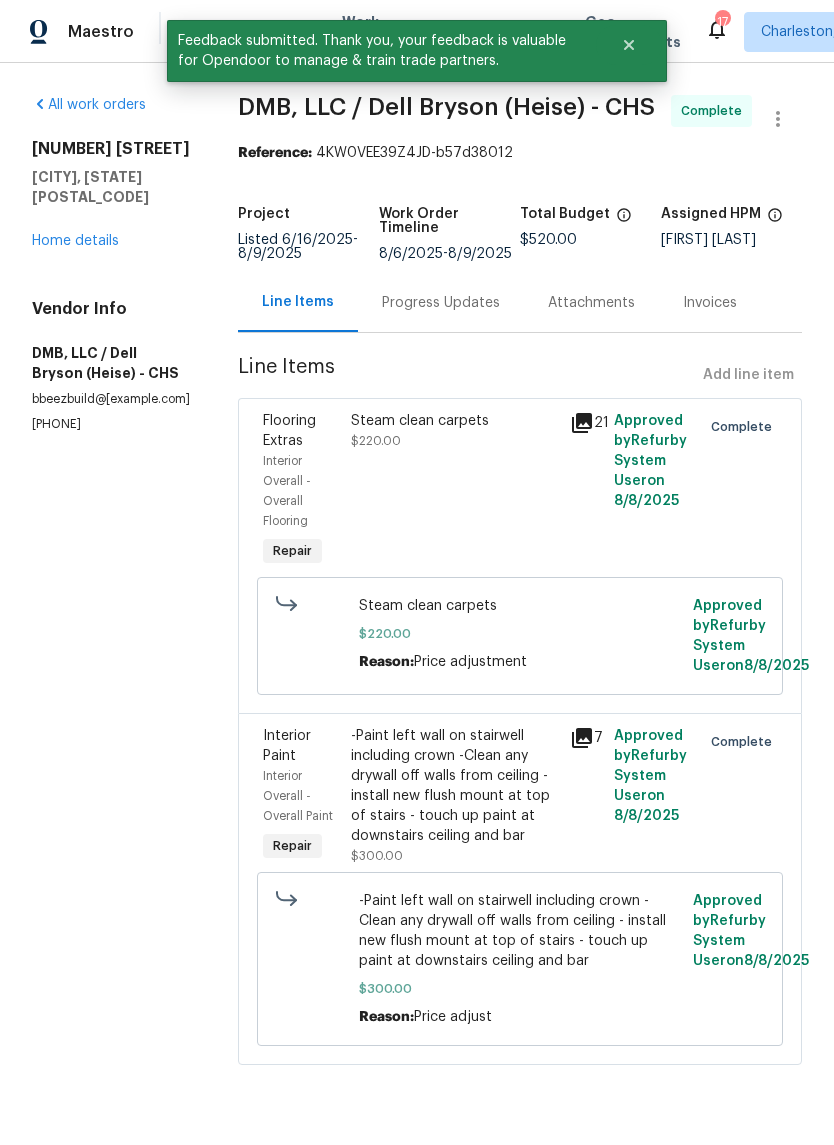 click on "Home details" at bounding box center [75, 241] 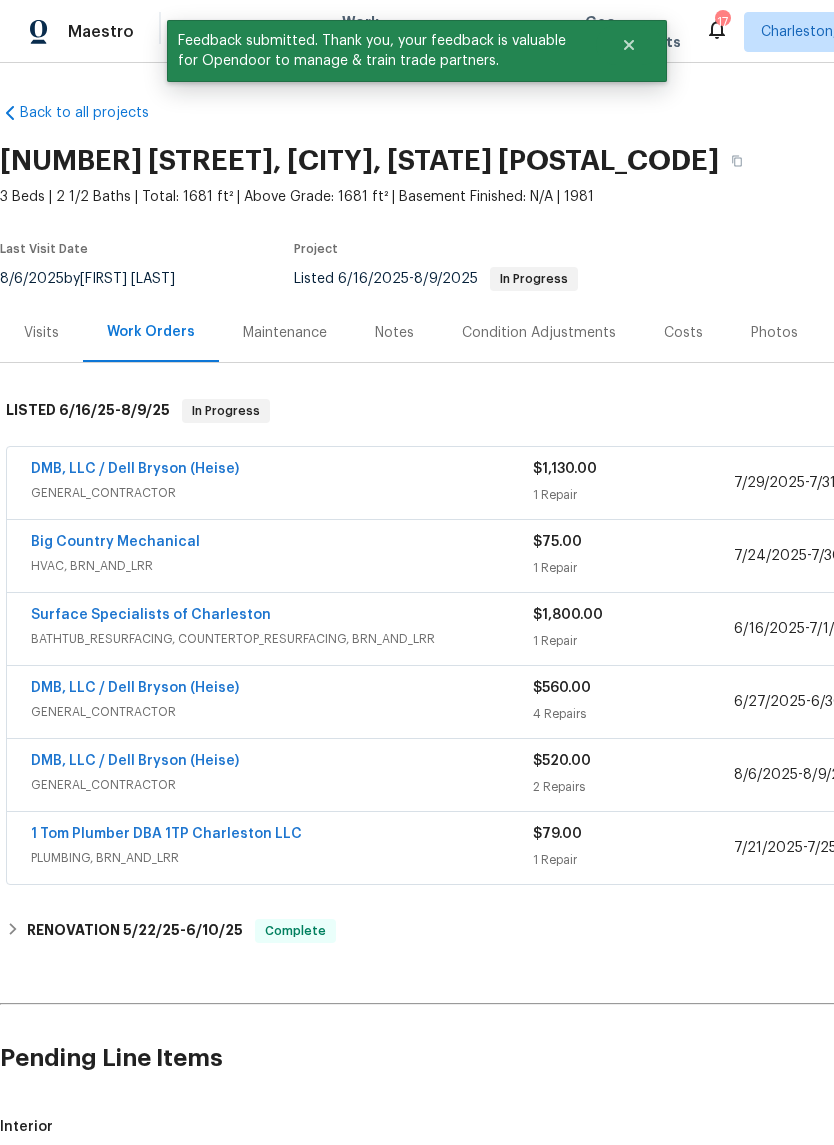 scroll, scrollTop: 0, scrollLeft: 0, axis: both 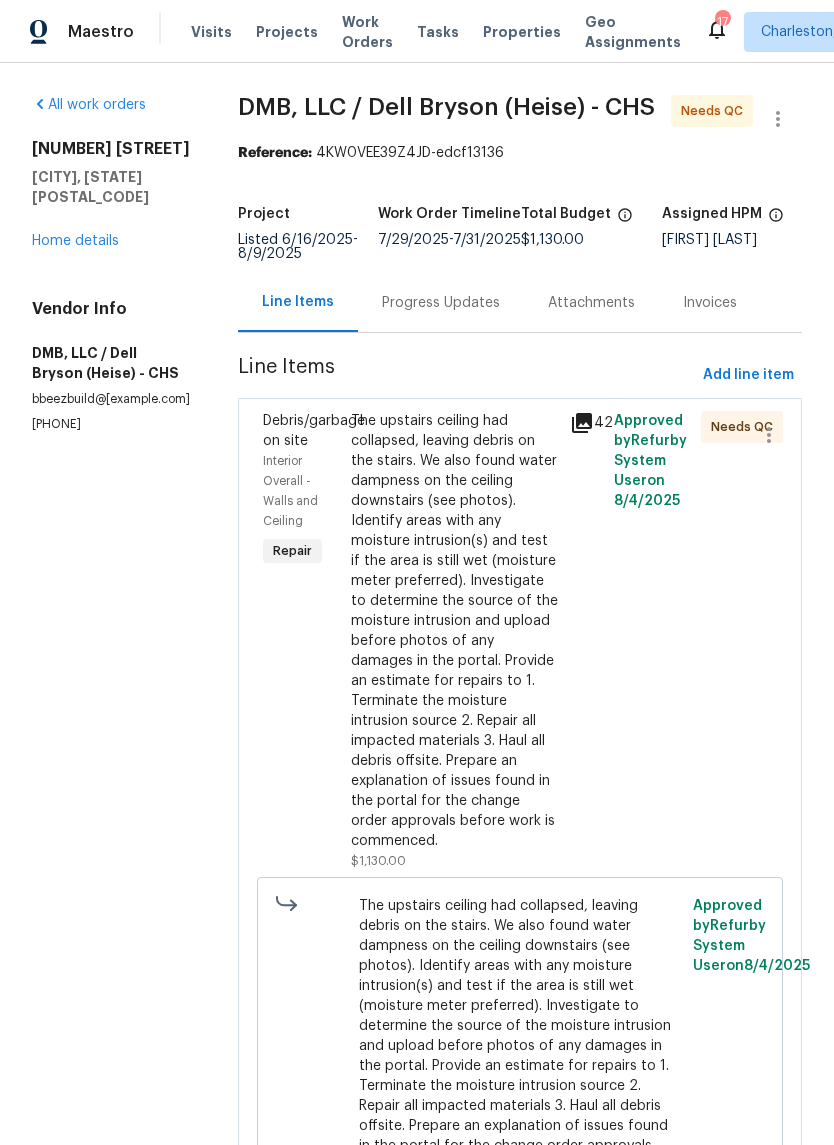 click on "The upstairs ceiling had collapsed, leaving debris on the stairs. We also found water dampness on the ceiling downstairs (see photos). Identify areas with any moisture intrusion(s) and test if the area is still wet (moisture meter preferred). Investigate to determine the source of the moisture intrusion and upload before photos of any damages in the portal. Provide an estimate for repairs to 1. Terminate the moisture intrusion source 2. Repair all impacted materials 3. Haul all debris offsite. Prepare an explanation of issues found in the portal for the change order approvals before work is commenced." at bounding box center [454, 631] 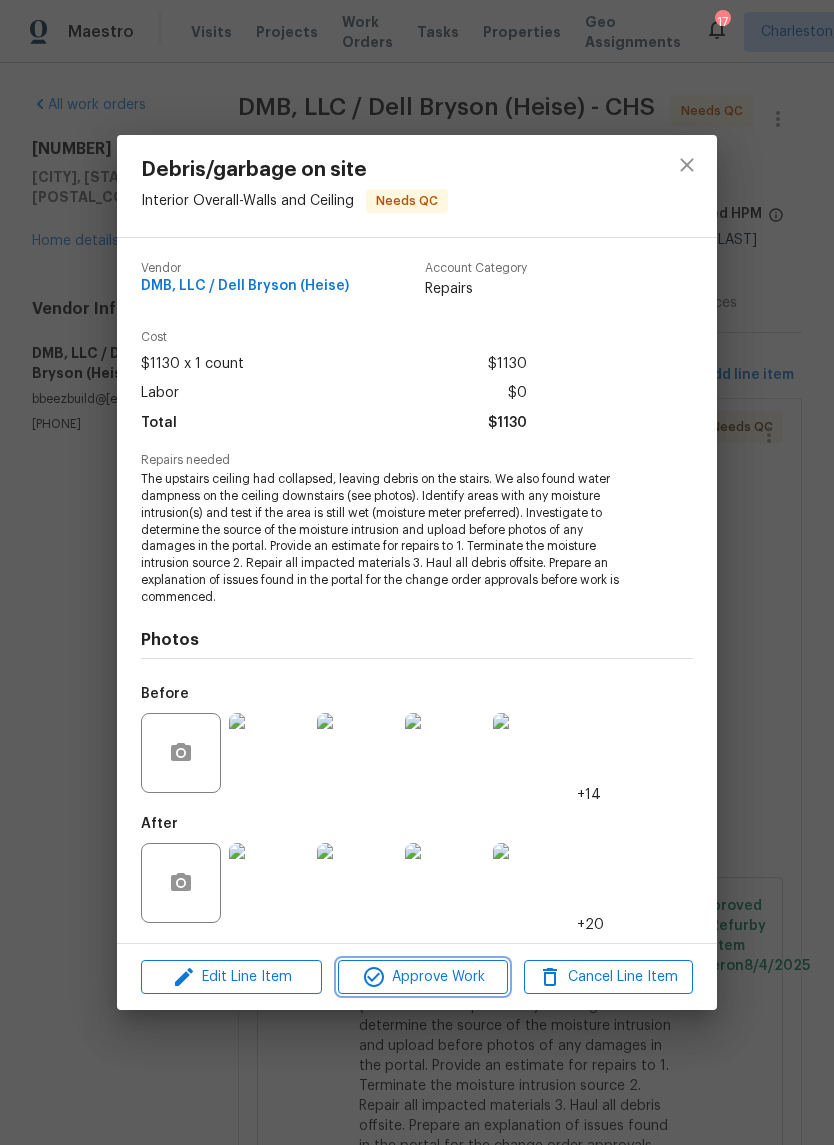 click on "Approve Work" at bounding box center (422, 977) 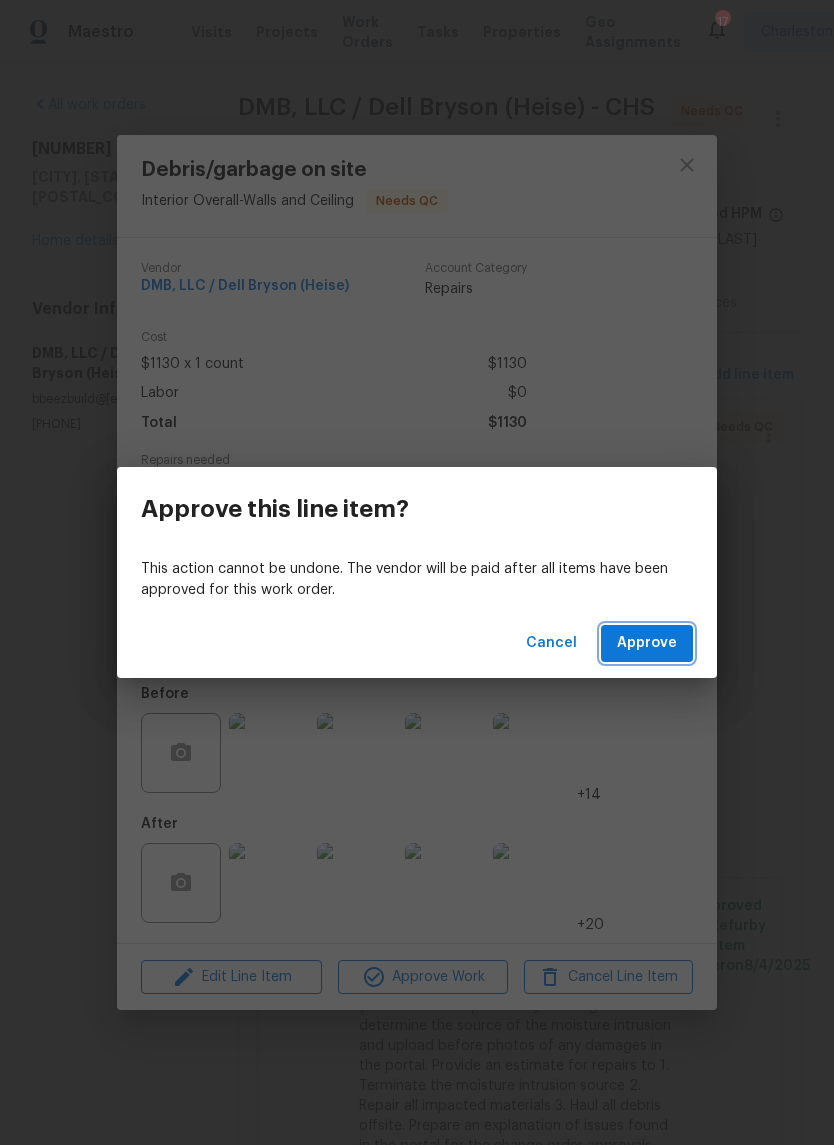 click on "Approve" at bounding box center (647, 643) 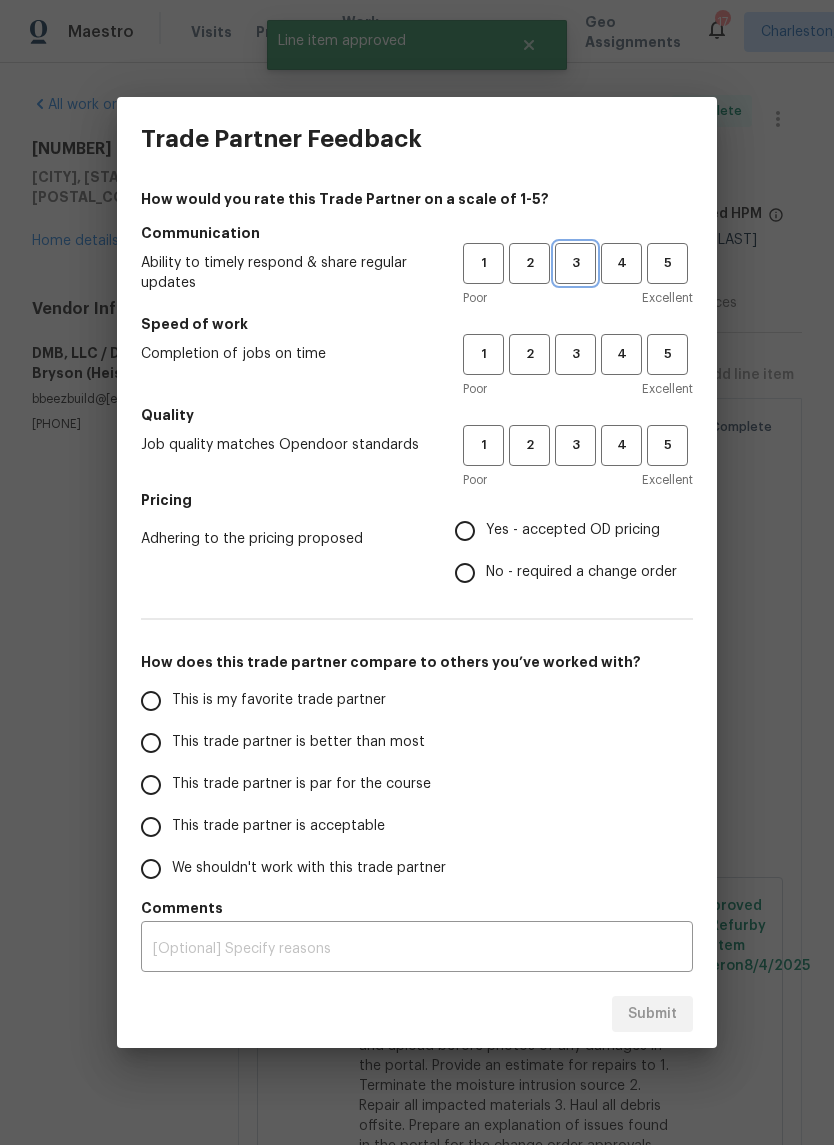 click on "3" at bounding box center [575, 263] 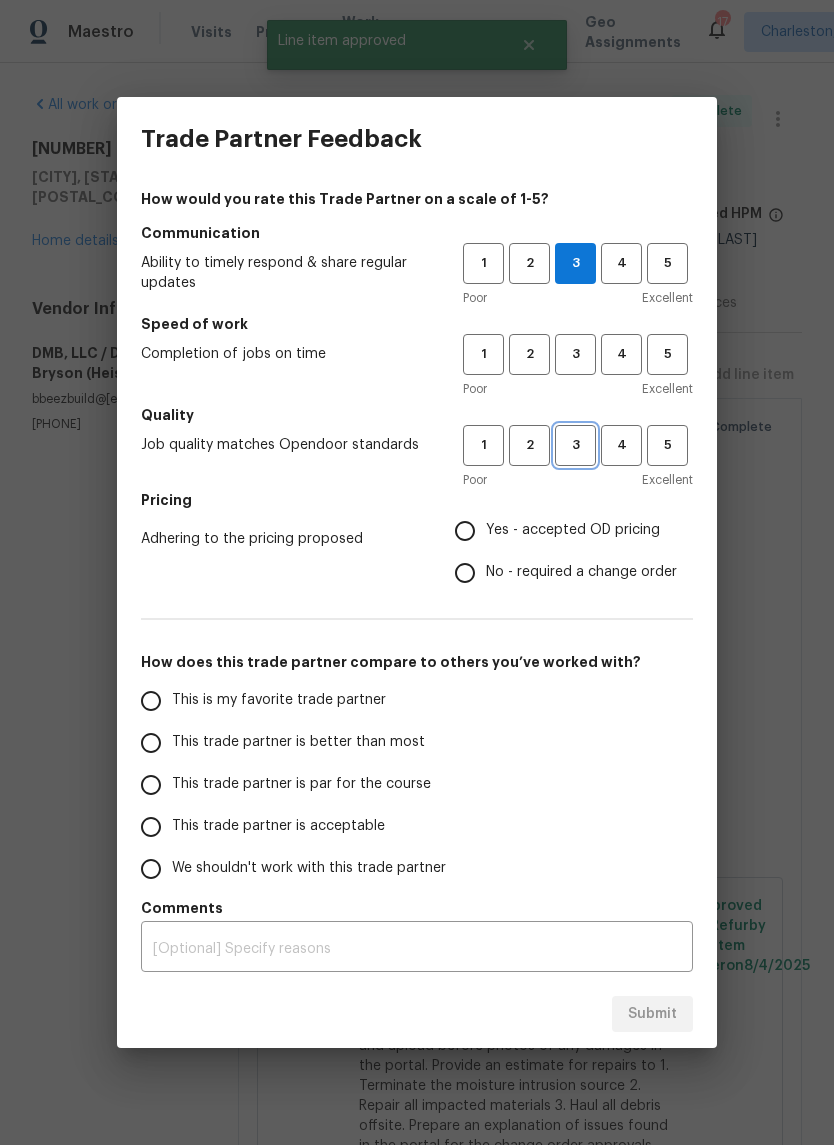 click on "3" at bounding box center (575, 445) 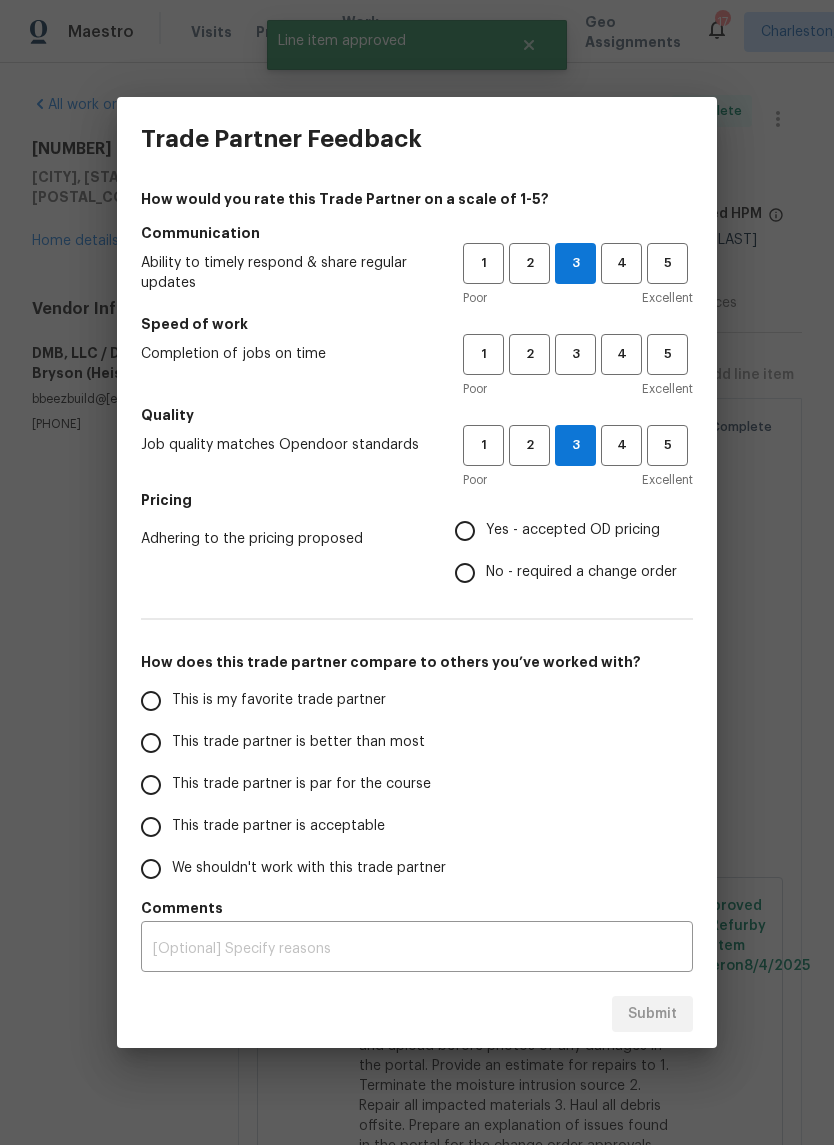 click on "Yes - accepted OD pricing" at bounding box center (465, 531) 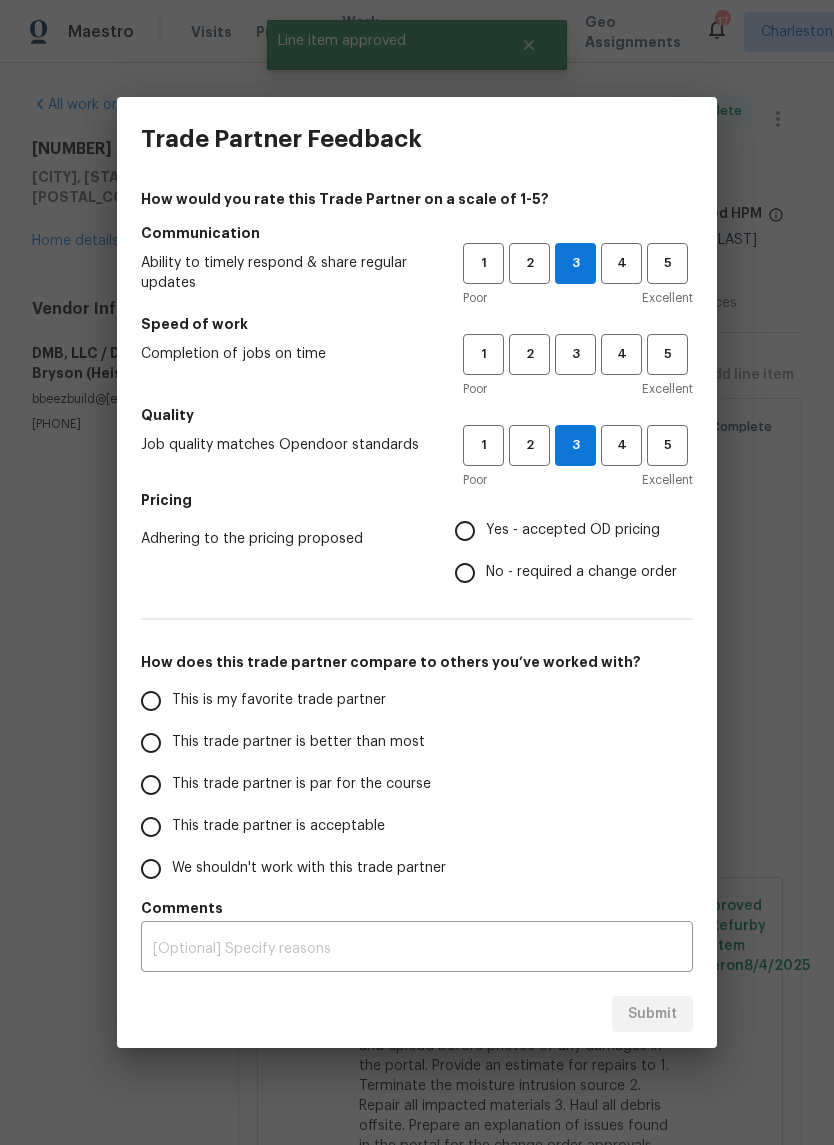 radio on "true" 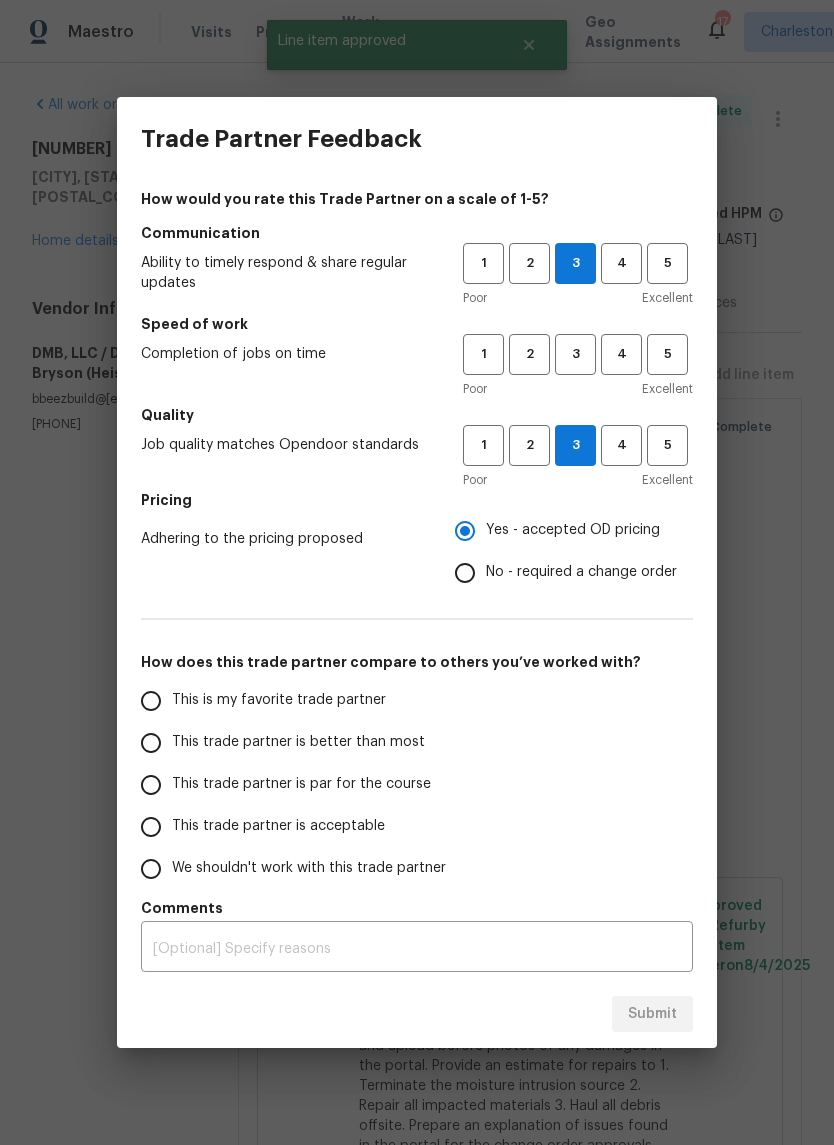 click on "This trade partner is par for the course" at bounding box center [301, 784] 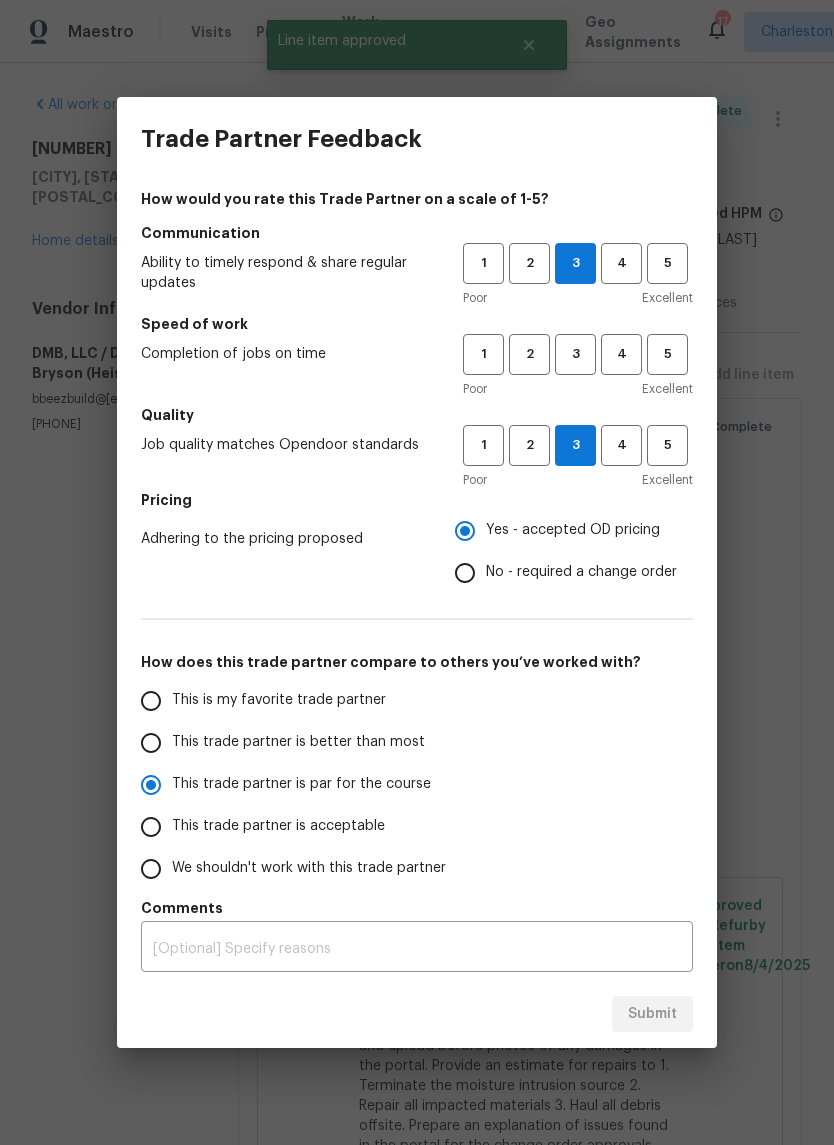 click on "Submit" at bounding box center [417, 1014] 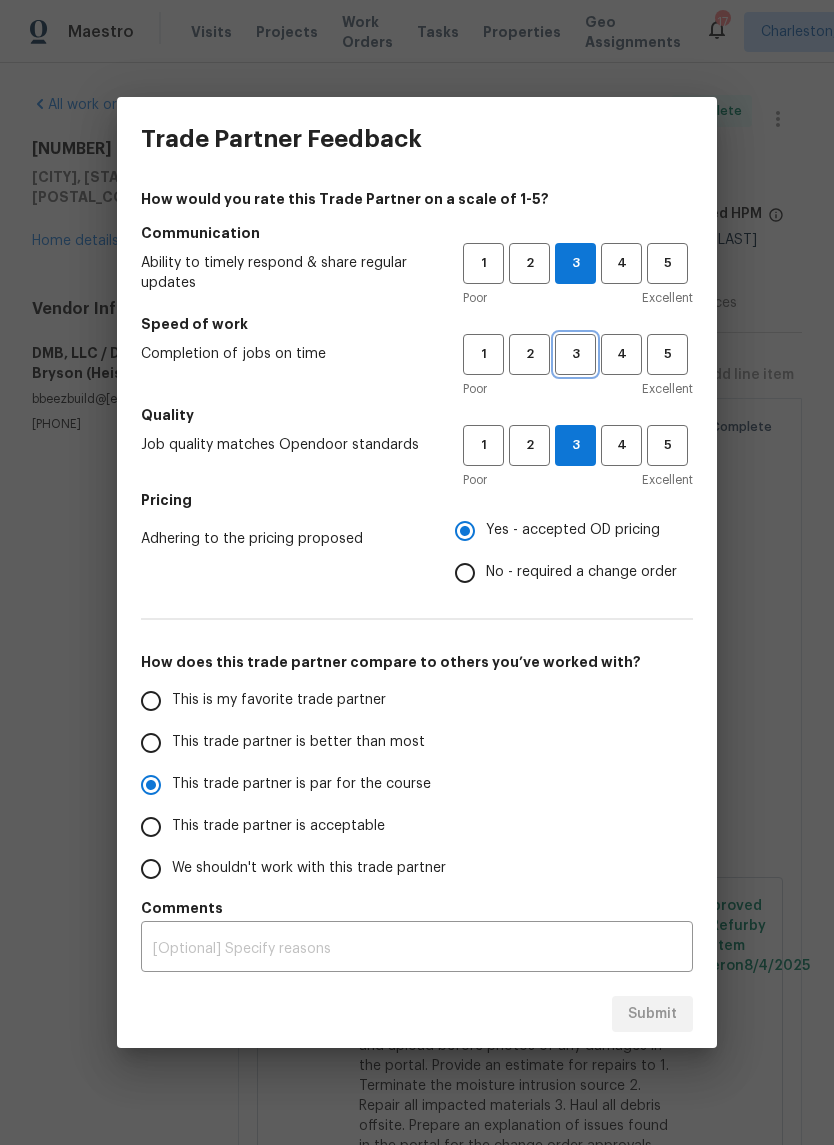 click on "3" at bounding box center (575, 354) 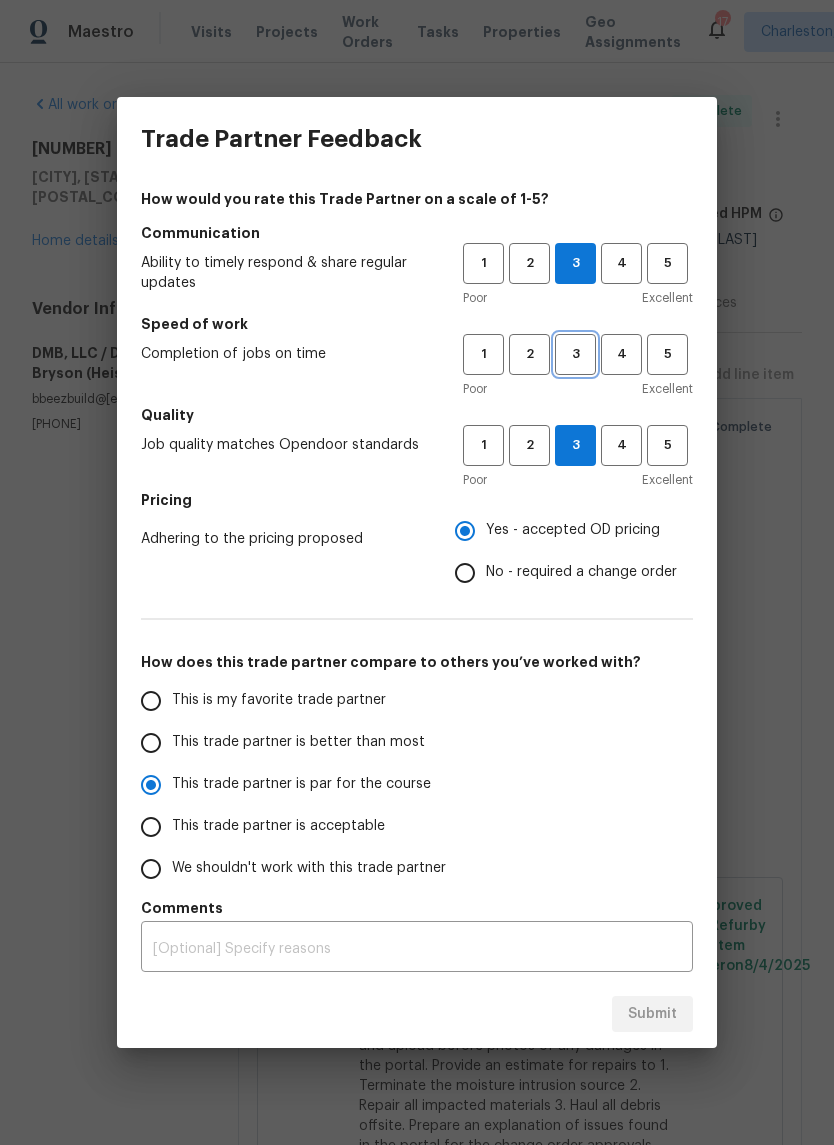 radio on "true" 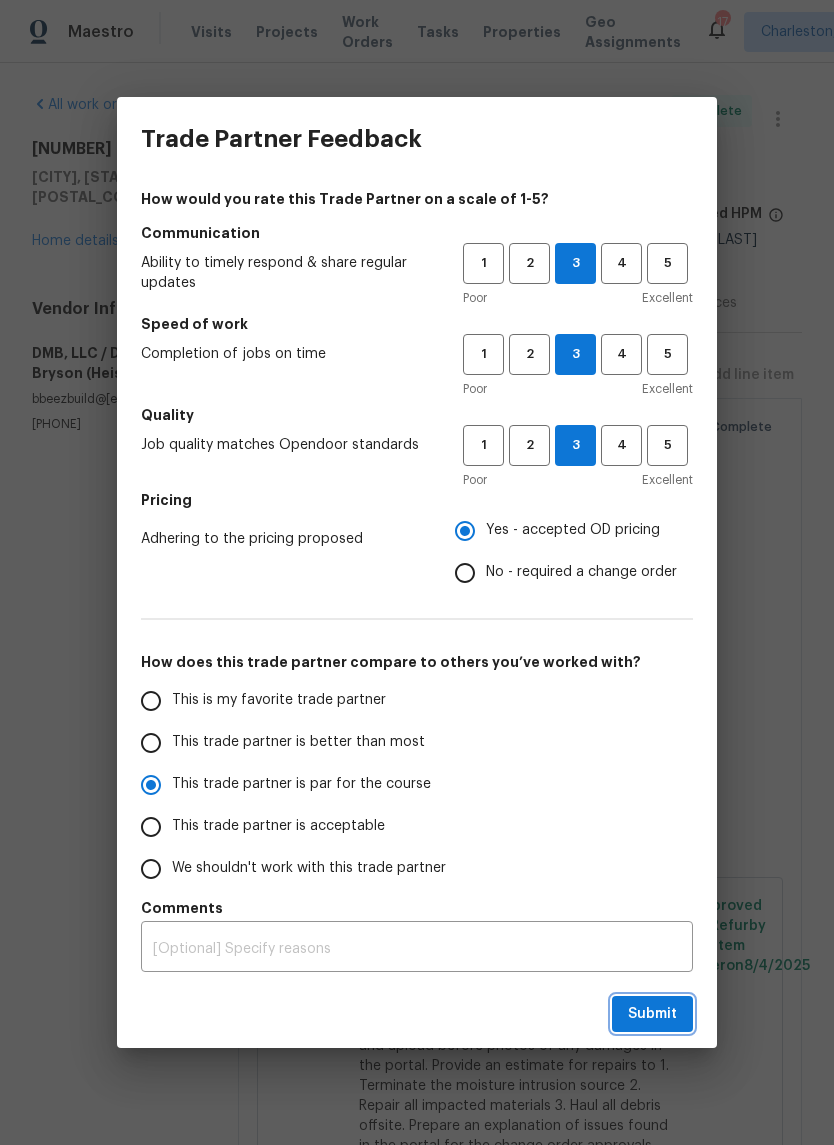 click on "Submit" at bounding box center (652, 1014) 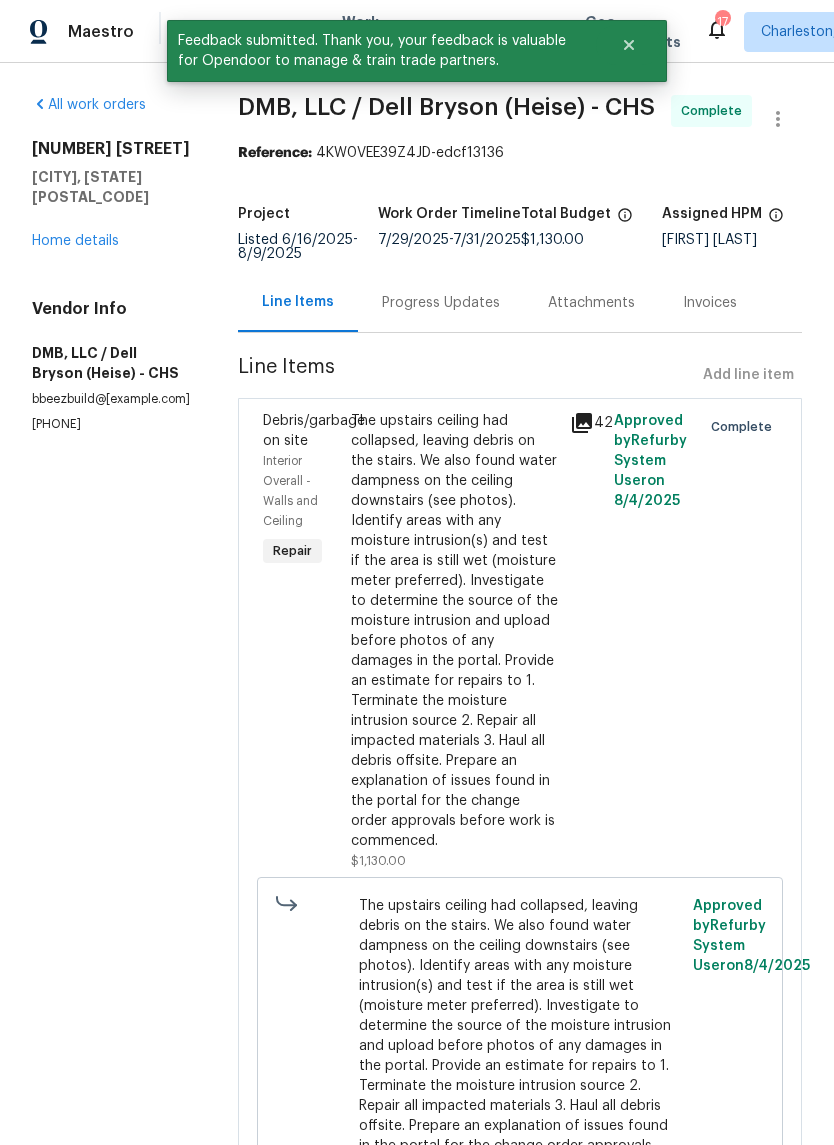 click on "Home details" at bounding box center [75, 241] 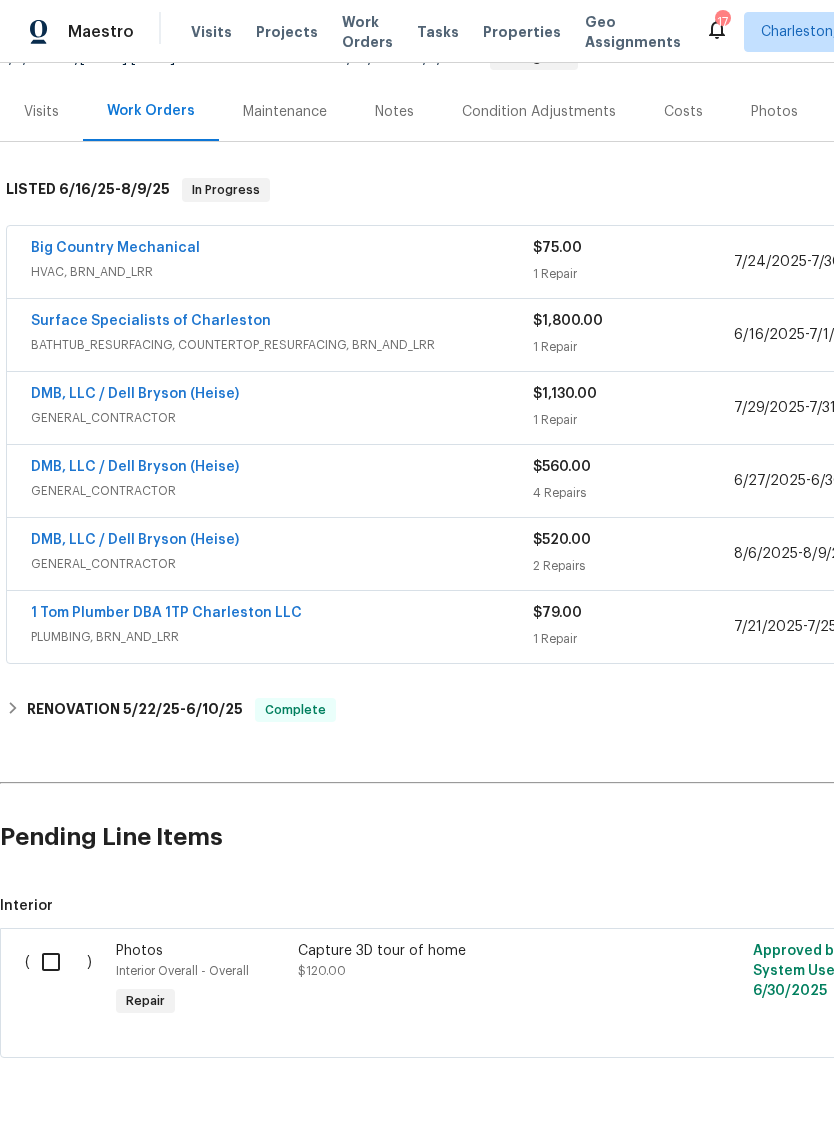 scroll, scrollTop: 221, scrollLeft: 0, axis: vertical 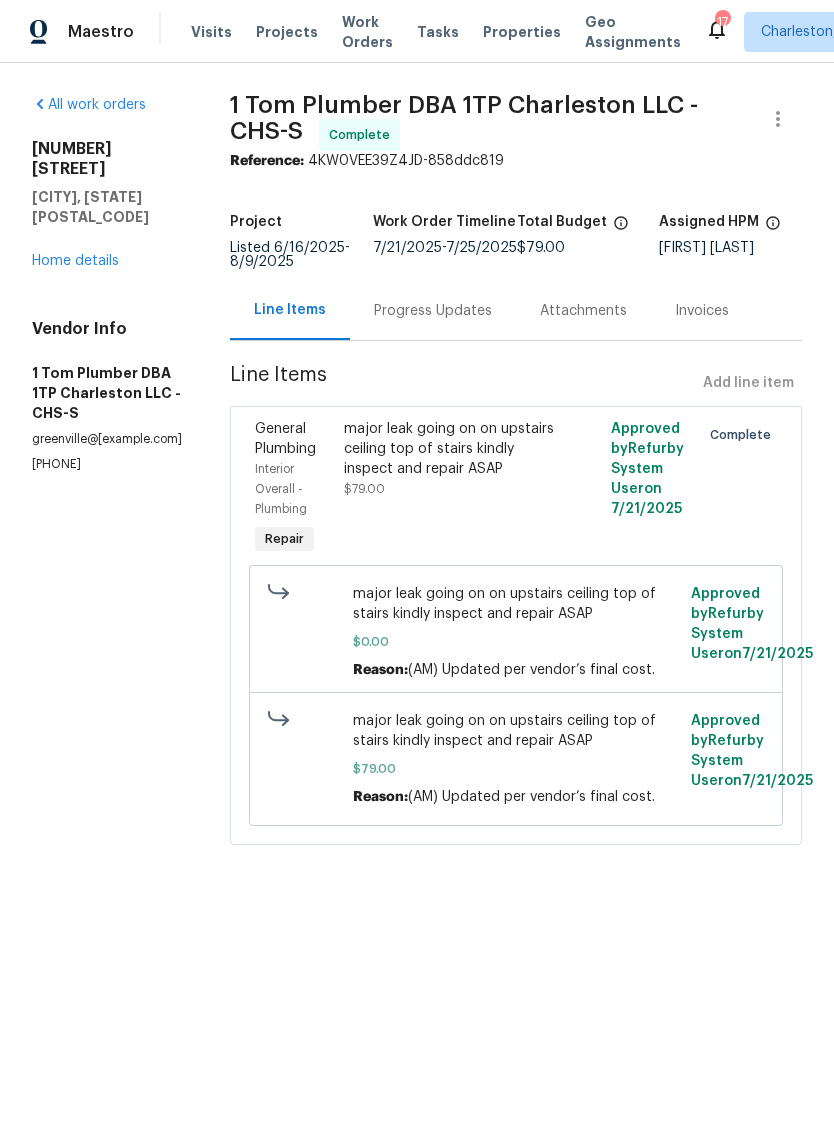 click on "Progress Updates" at bounding box center (433, 310) 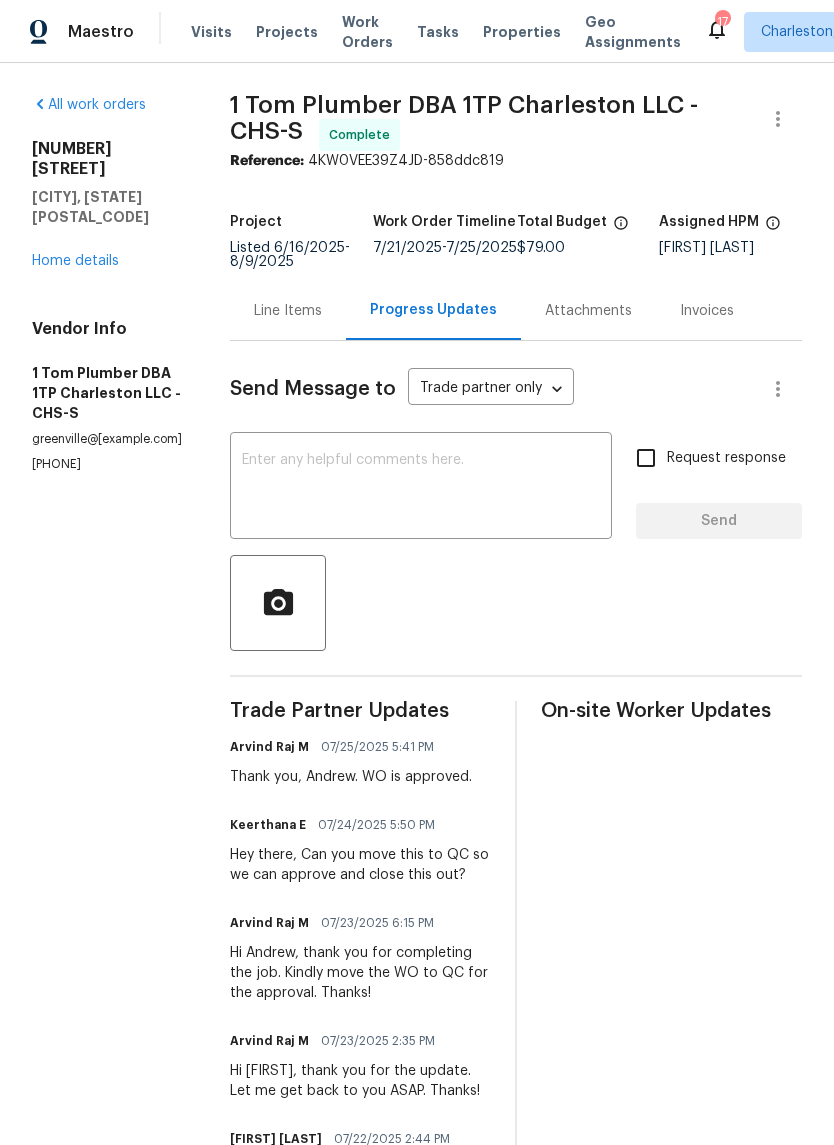 scroll, scrollTop: 0, scrollLeft: 0, axis: both 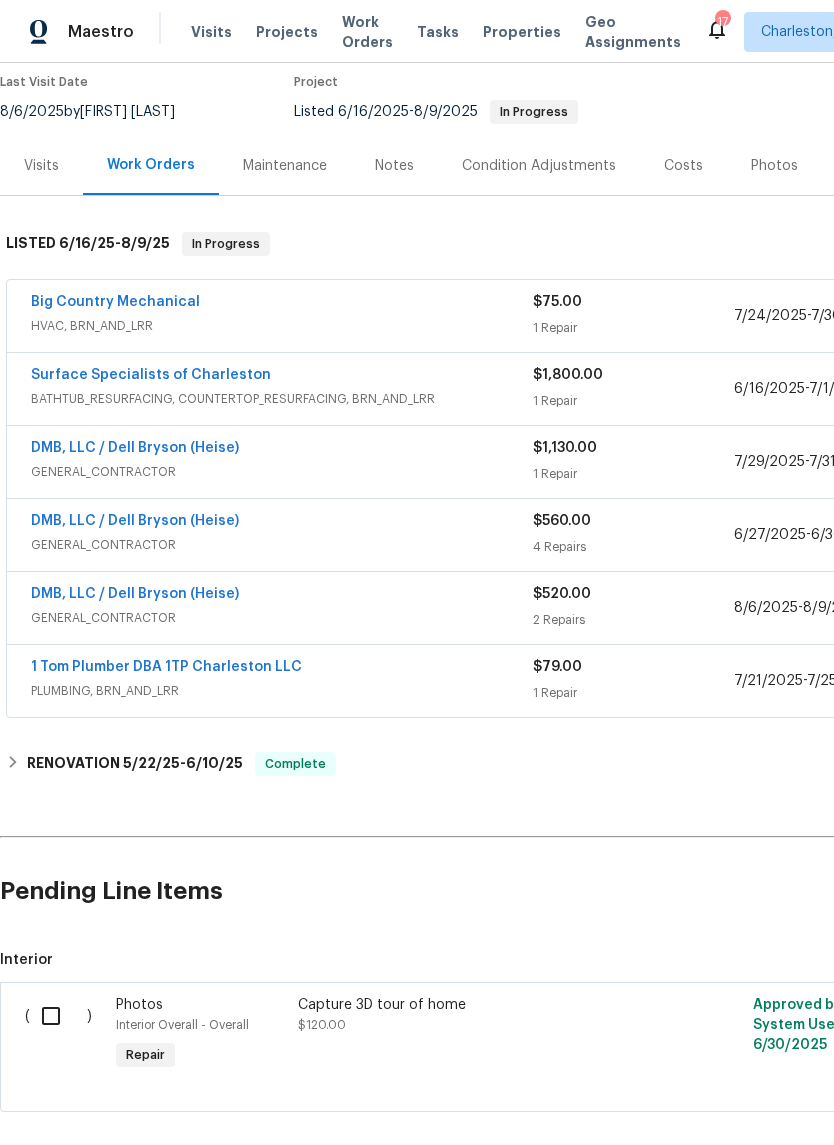 click on "Surface Specialists of Charleston" at bounding box center (151, 375) 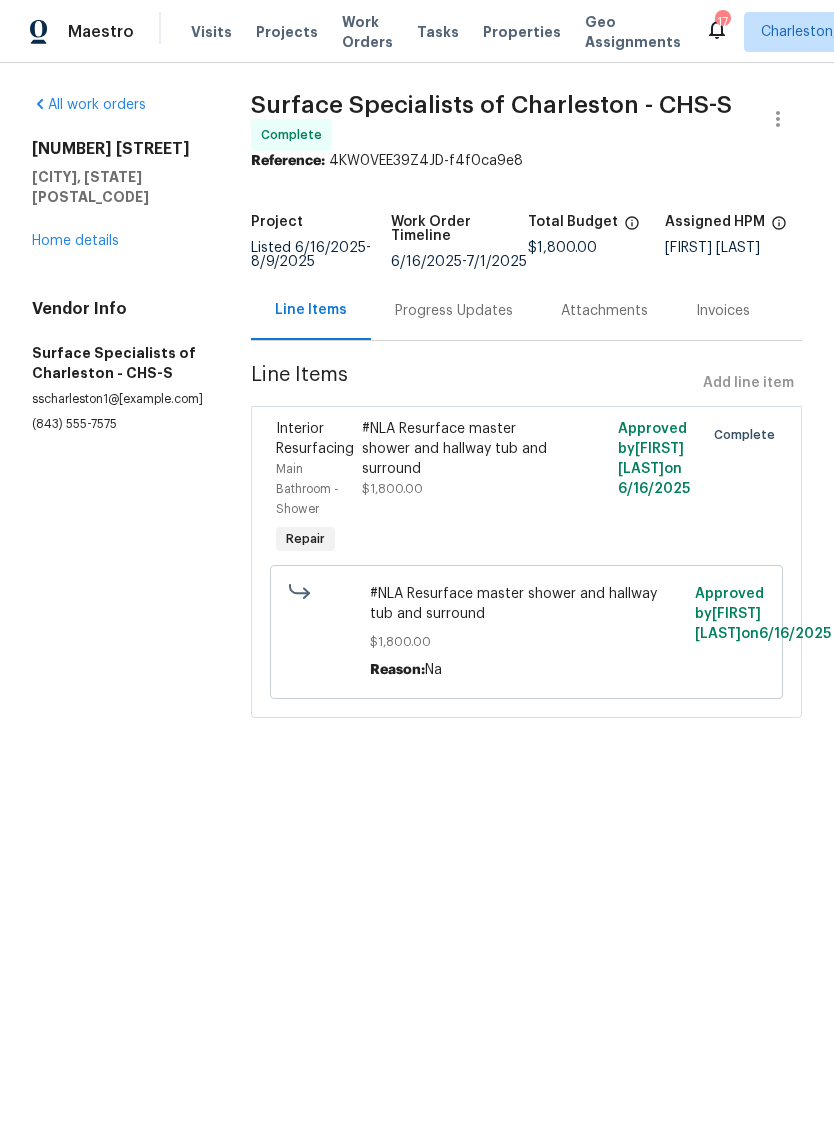 click on "Progress Updates" at bounding box center [454, 310] 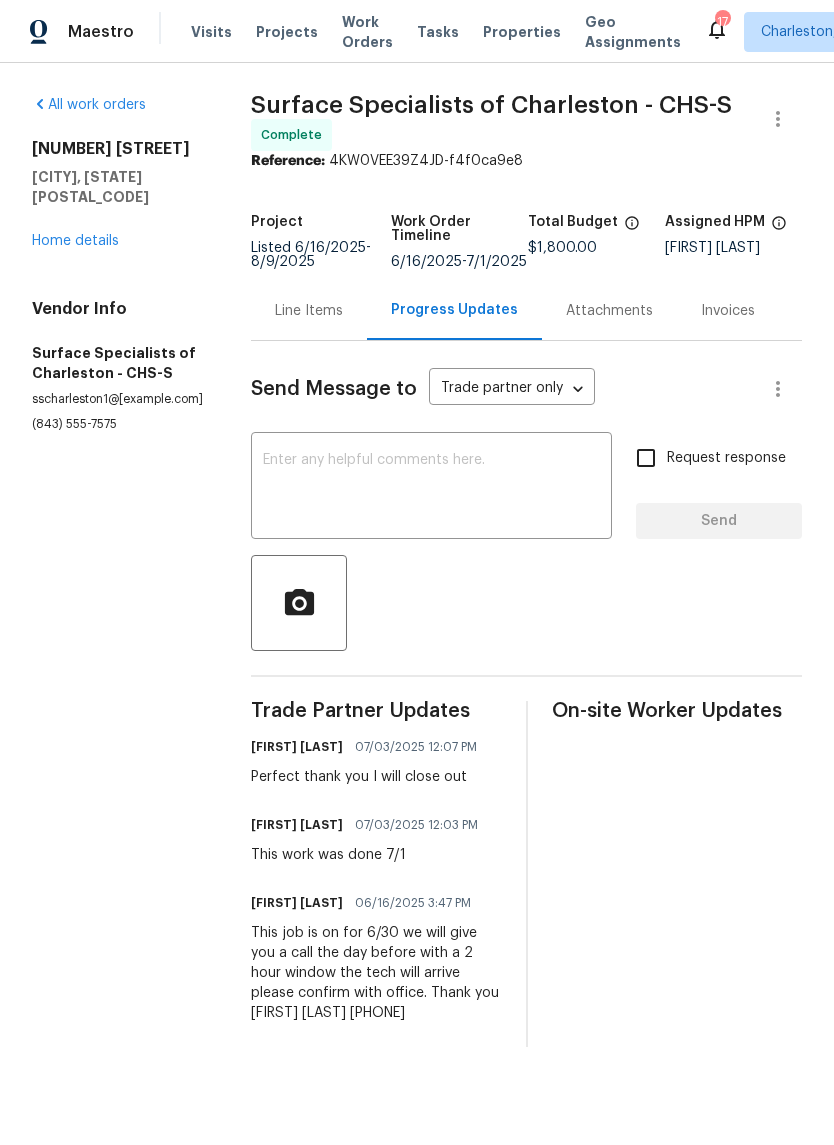click on "Home details" at bounding box center (75, 241) 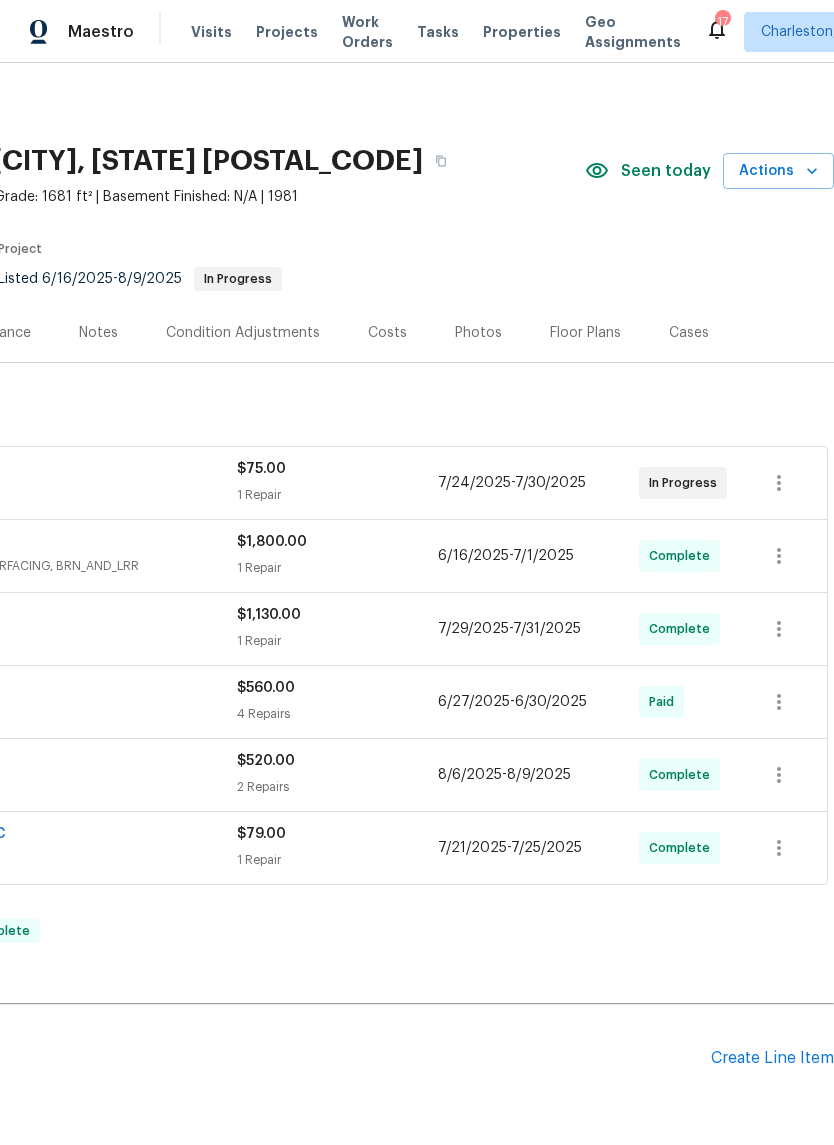 scroll, scrollTop: 0, scrollLeft: 296, axis: horizontal 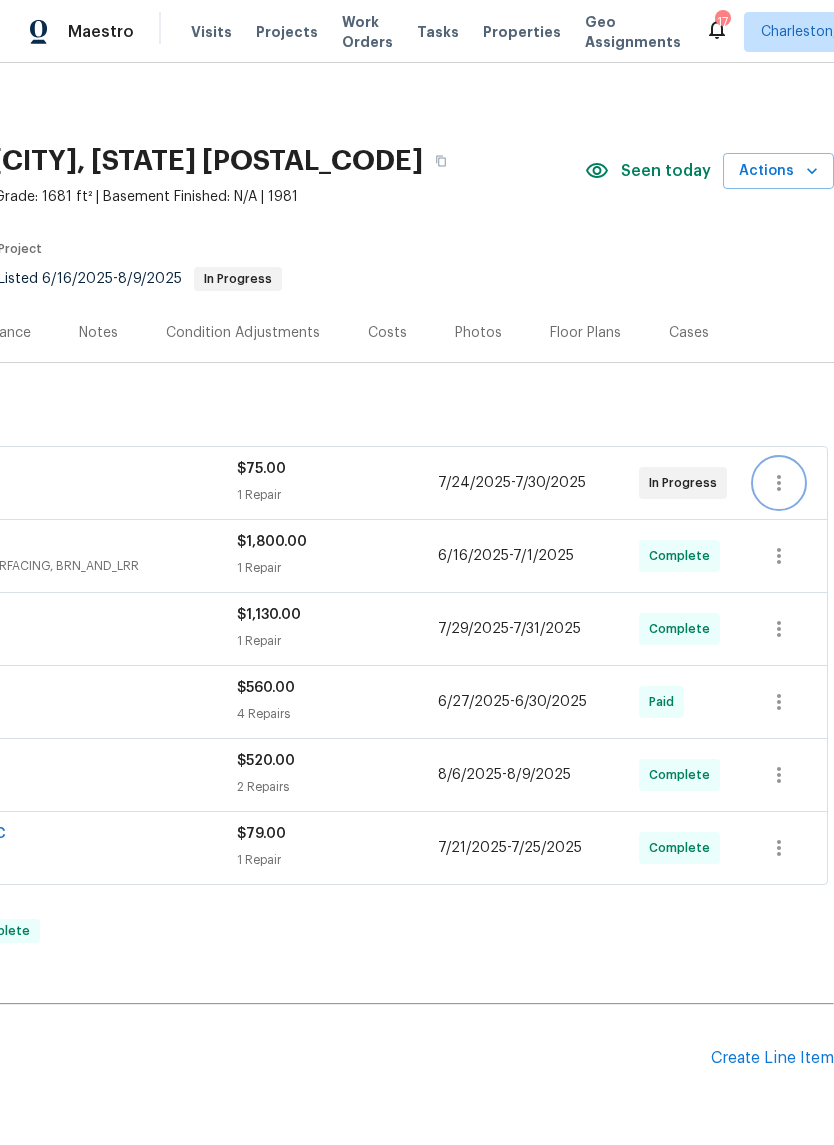 click 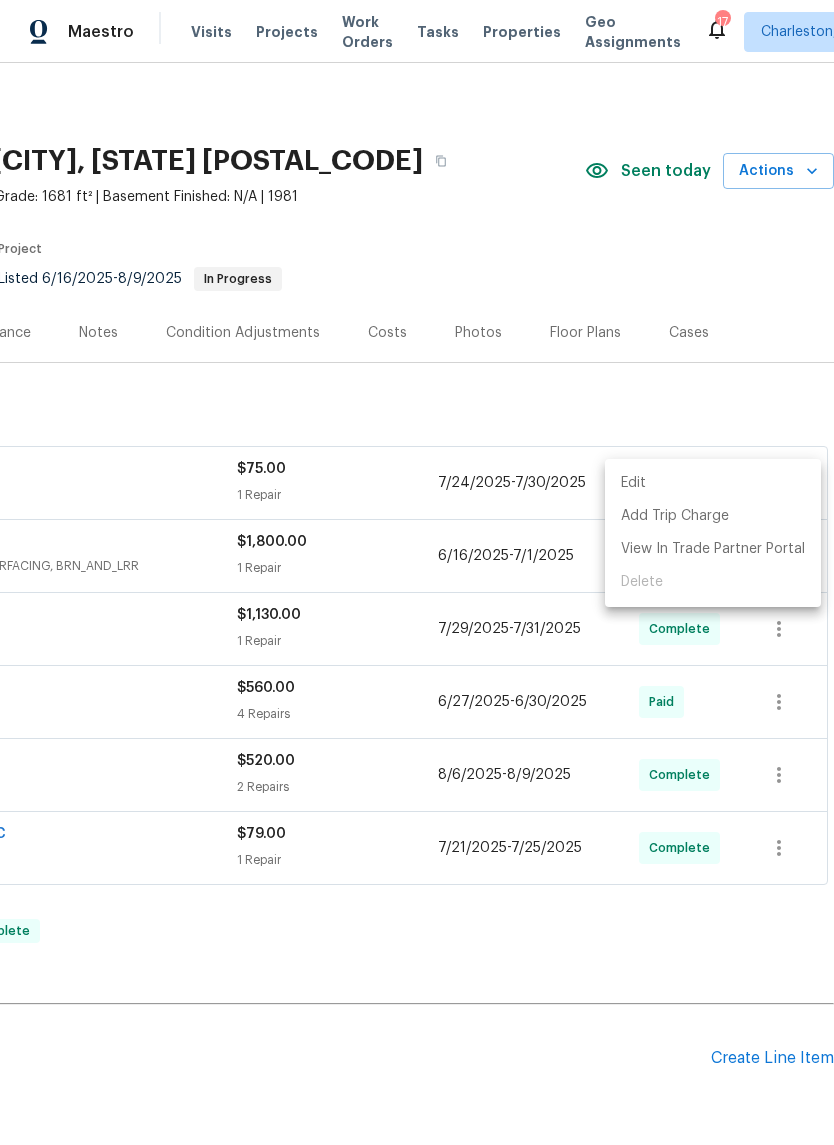 click on "Edit" at bounding box center [713, 483] 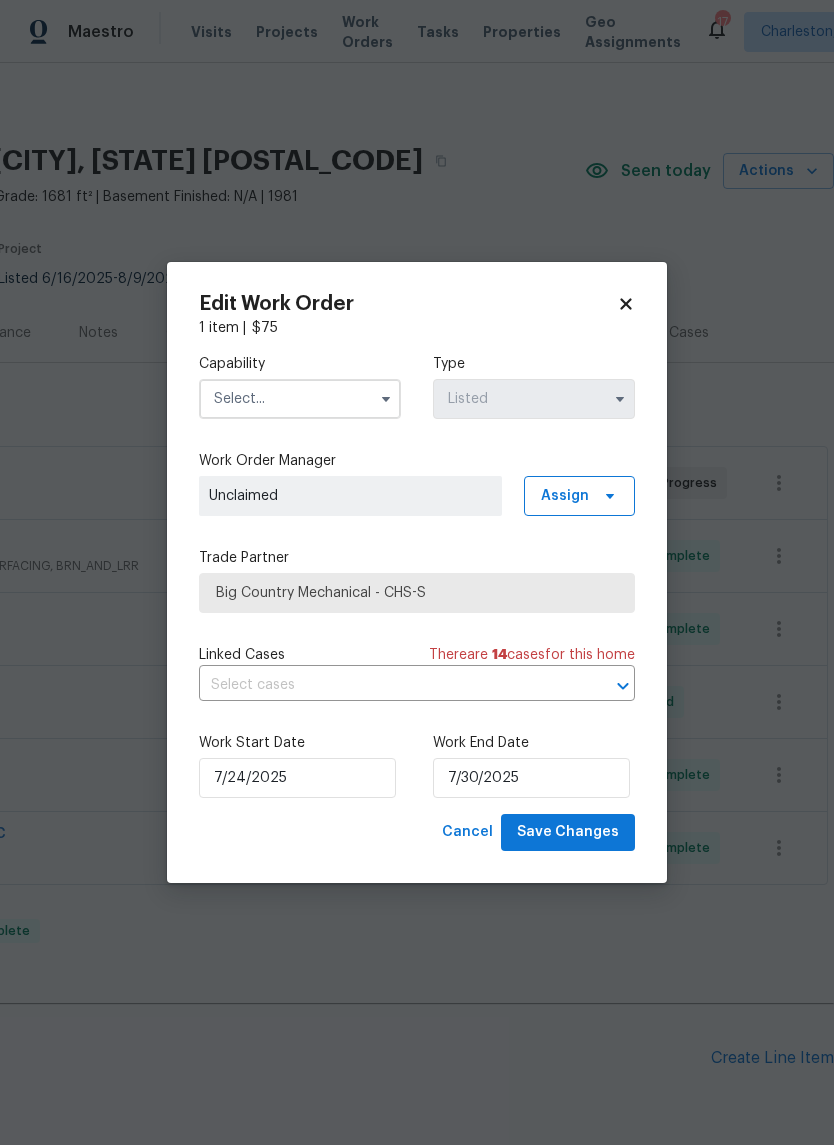 click on "Edit Work Order 1 item | $ 75 Capability   Type   Listed Work Order Manager   Unclaimed Assign Trade Partner   Big Country Mechanical - CHS-S Linked Cases There  are   14  case s  for this home   ​ Work Start Date   7/24/2025 Work End Date   7/30/2025 Cancel Save Changes" at bounding box center (417, 572) 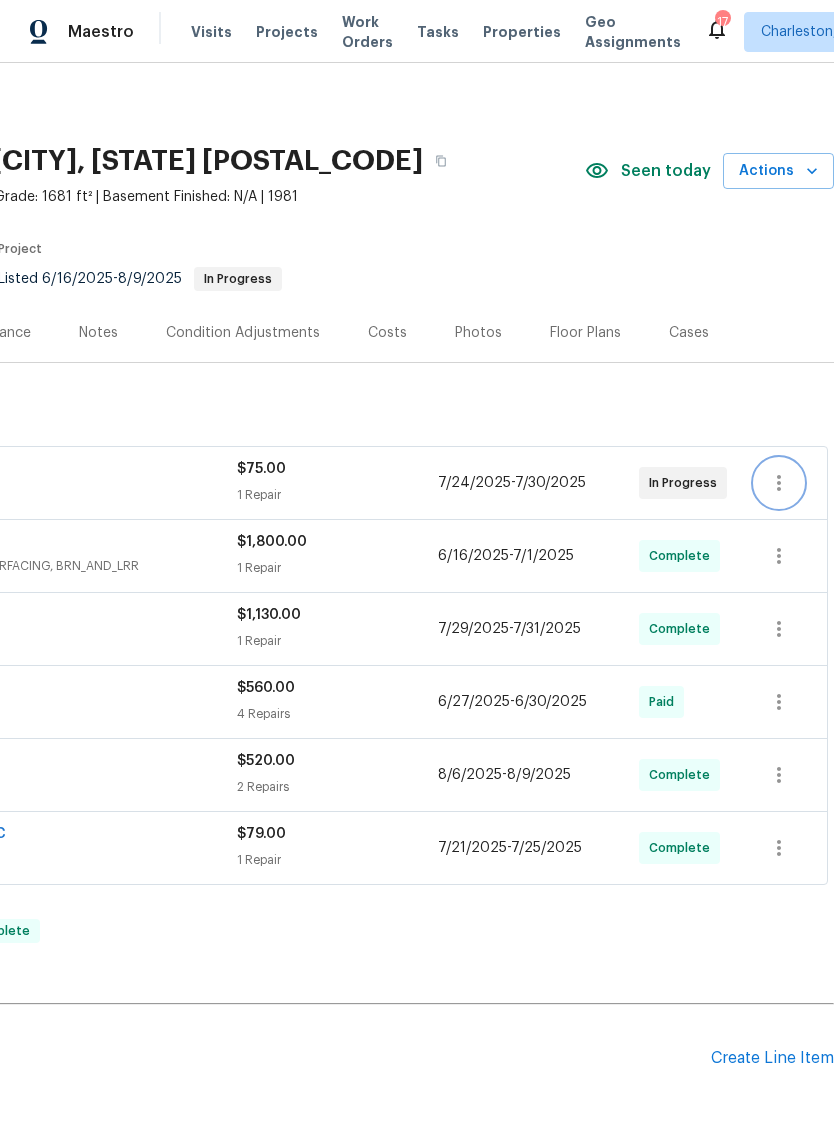 click 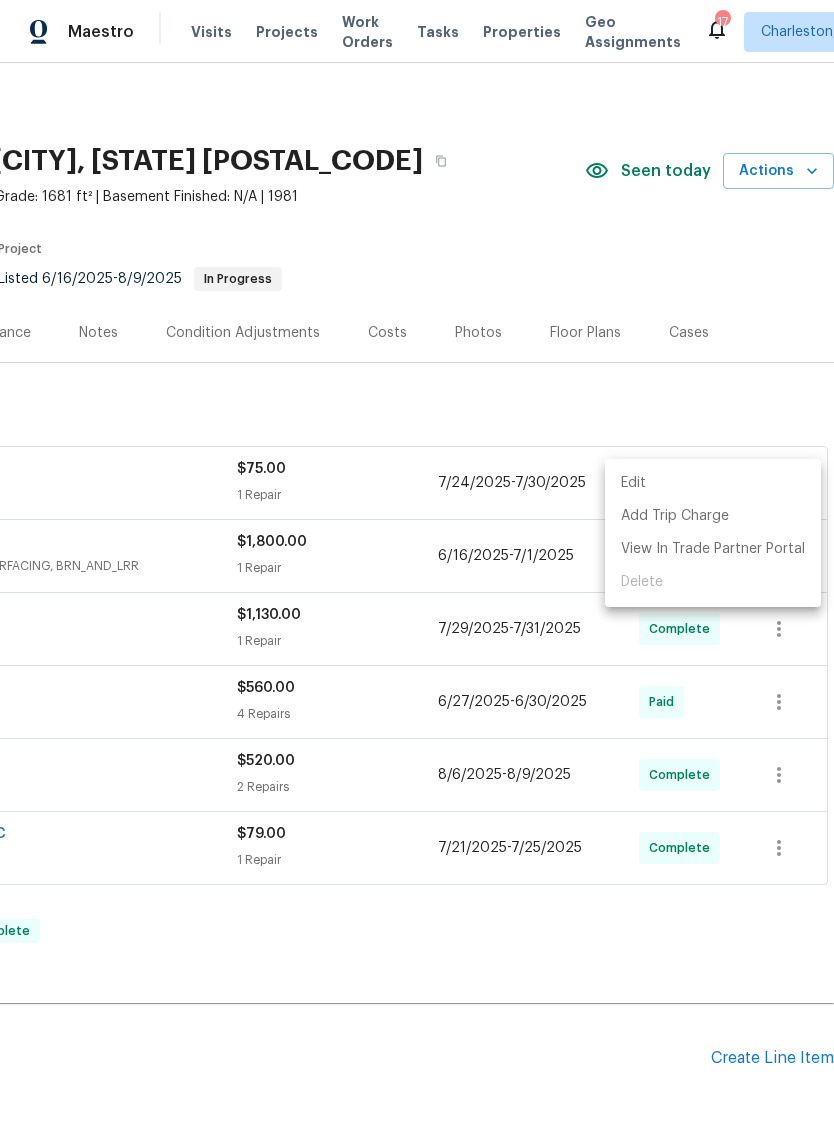 click at bounding box center [417, 572] 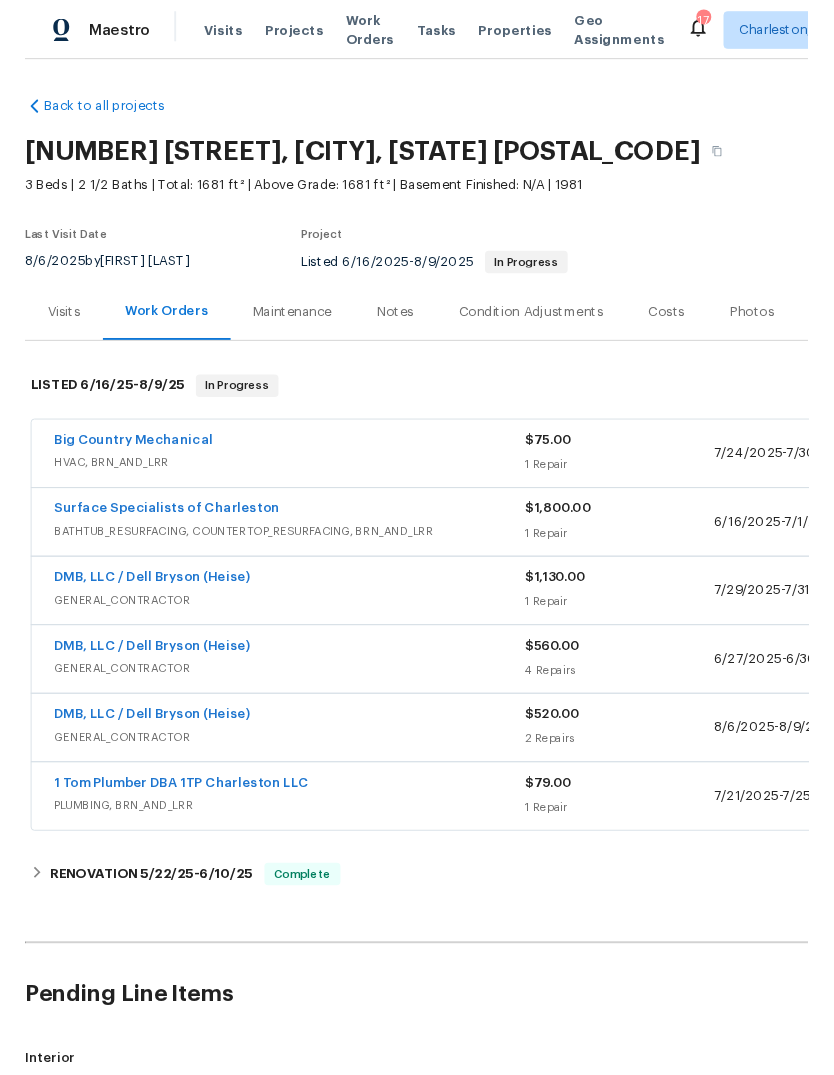 scroll, scrollTop: 0, scrollLeft: 0, axis: both 